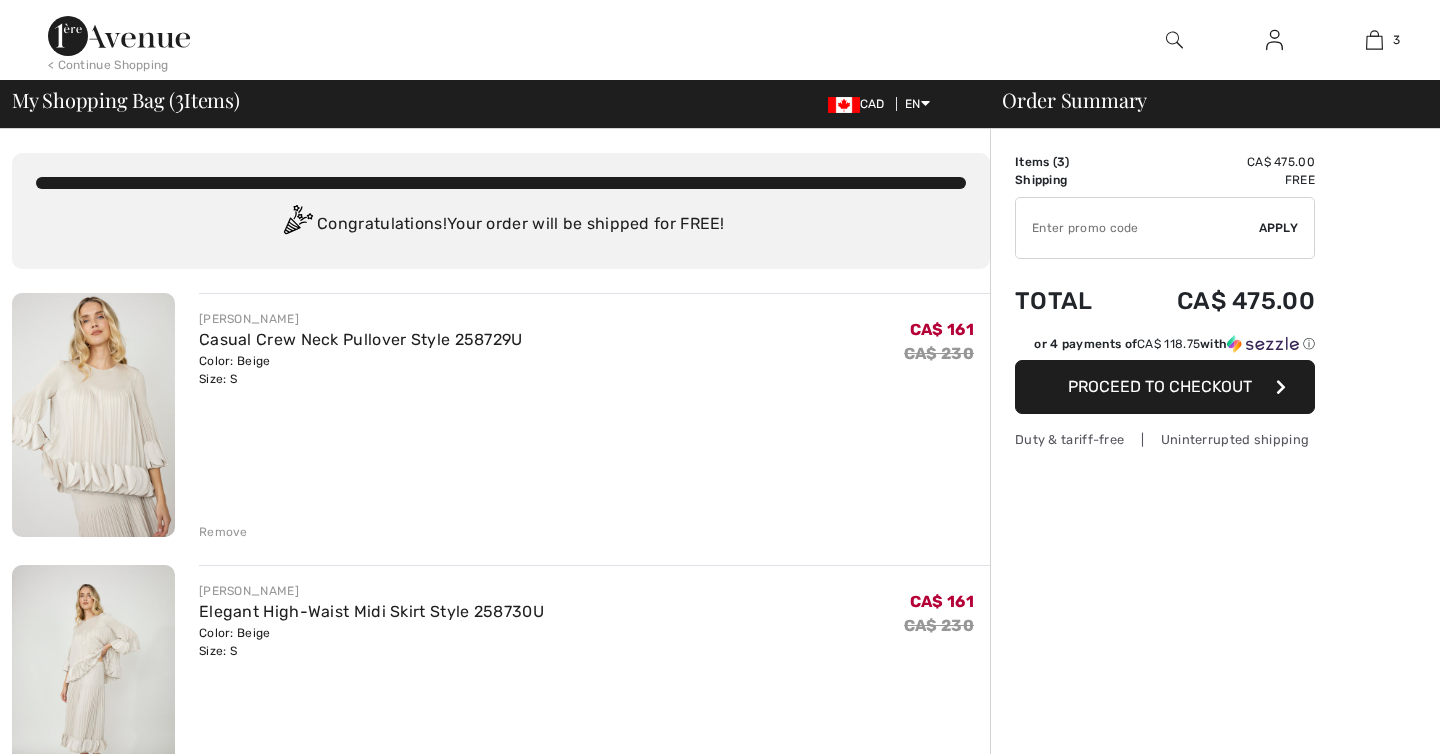 scroll, scrollTop: 0, scrollLeft: 0, axis: both 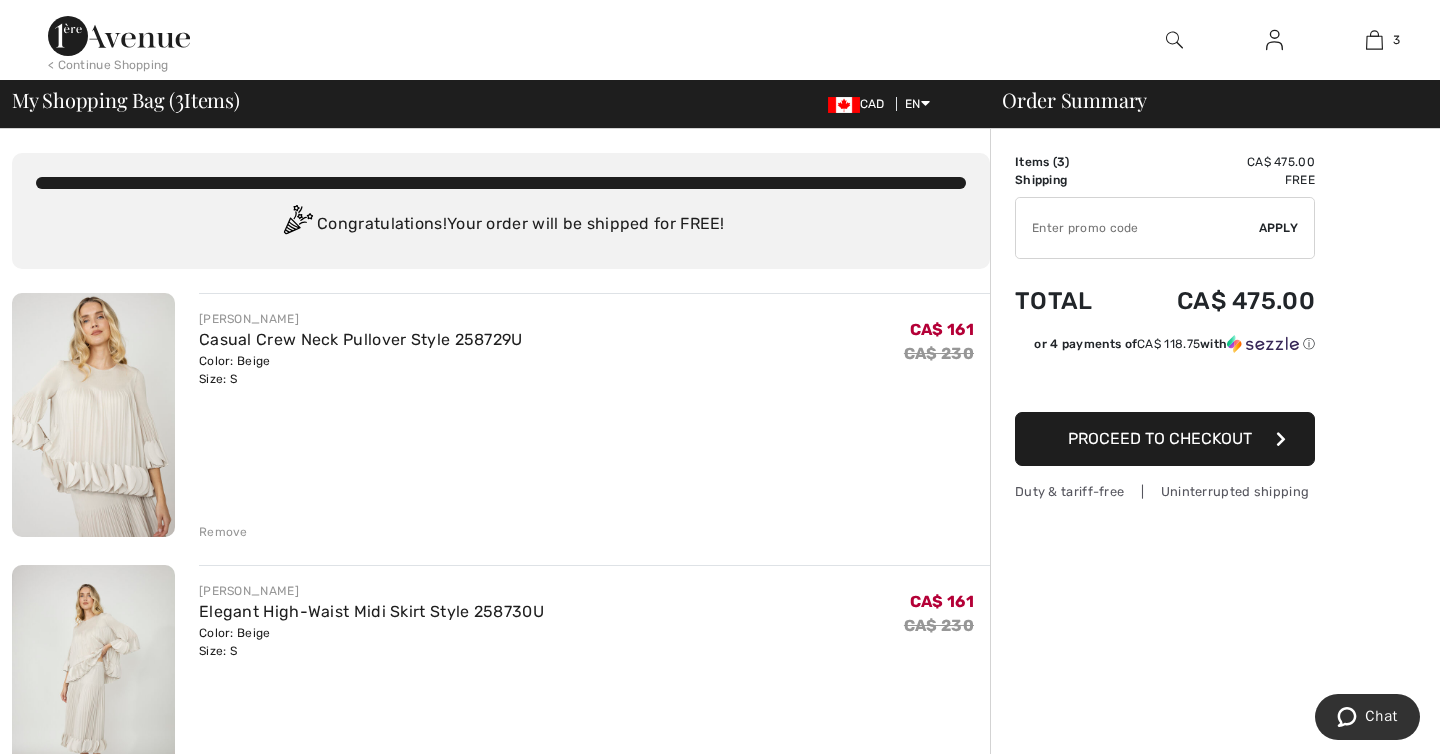 click on "Proceed to Checkout" at bounding box center (1160, 438) 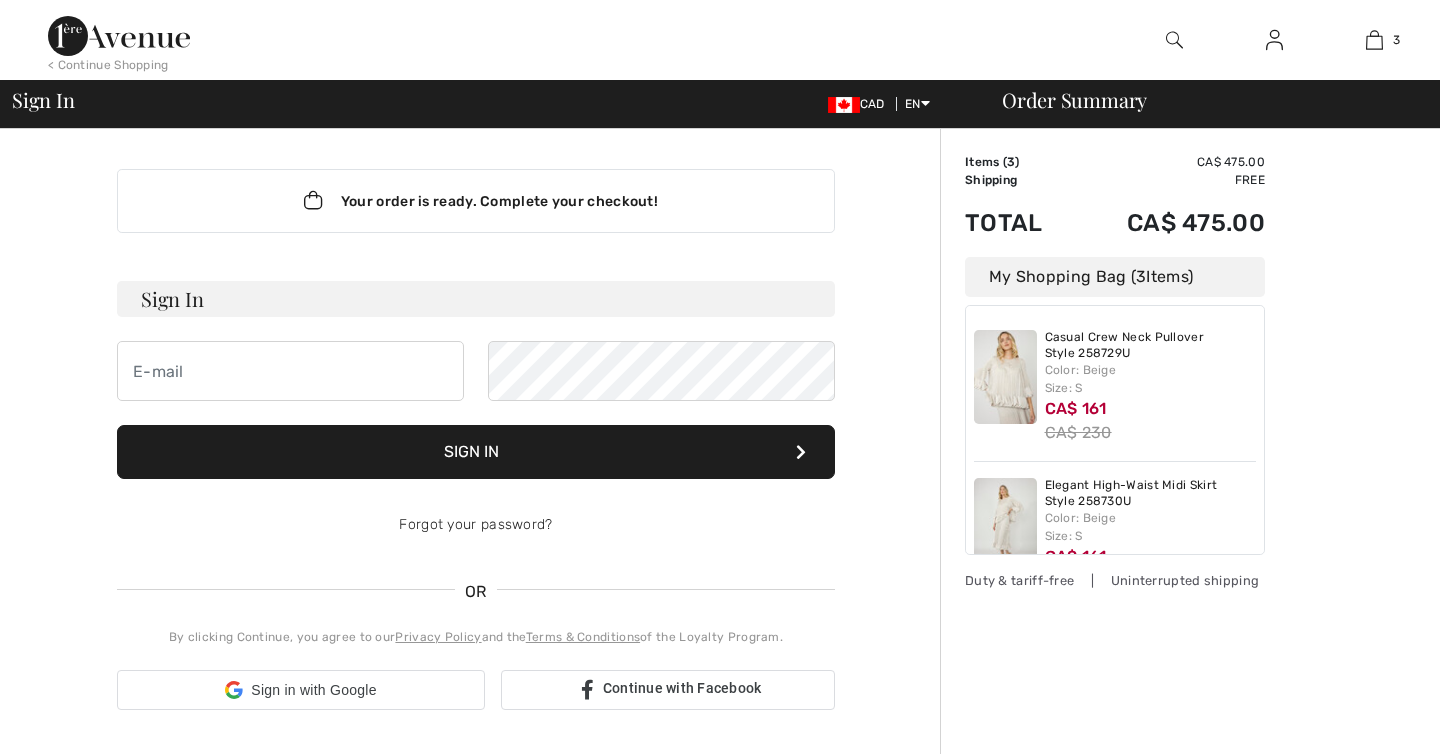 checkbox on "true" 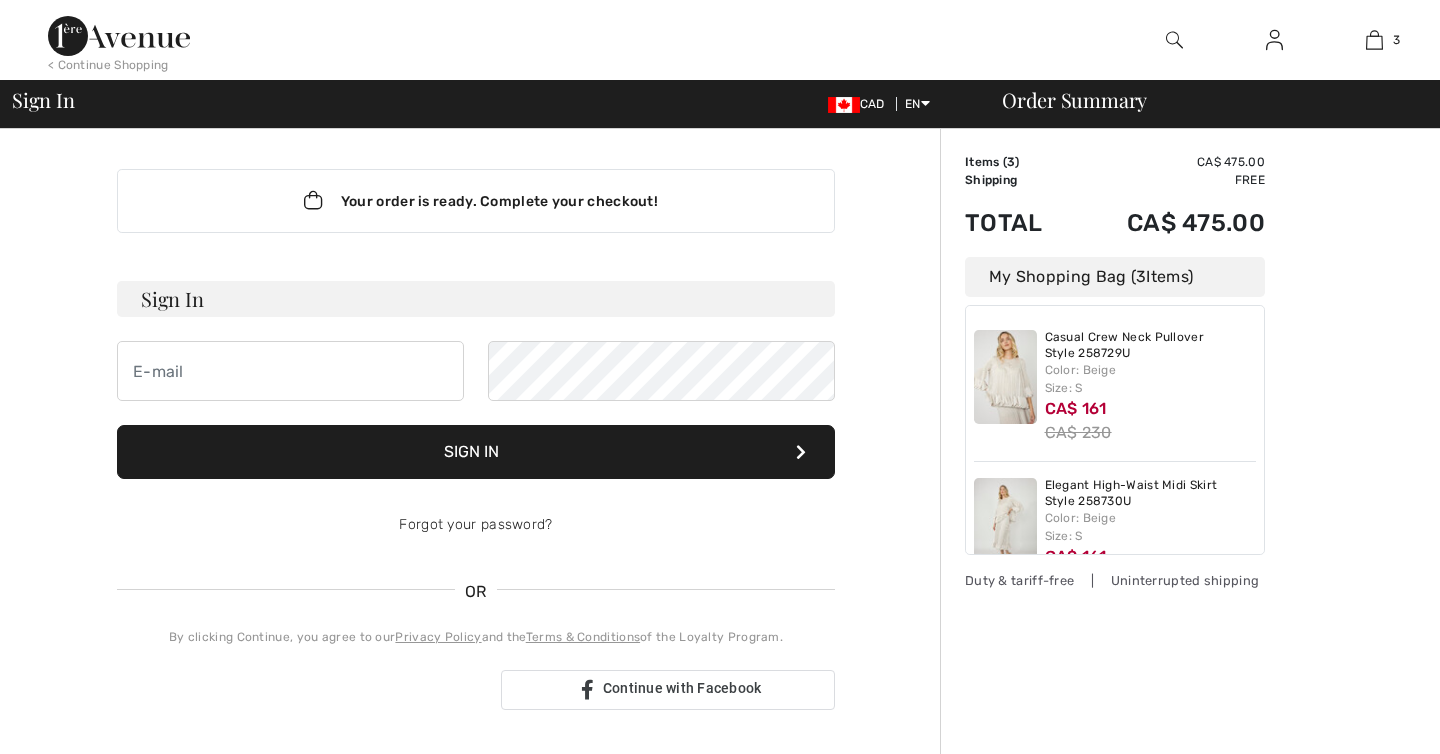 scroll, scrollTop: 0, scrollLeft: 0, axis: both 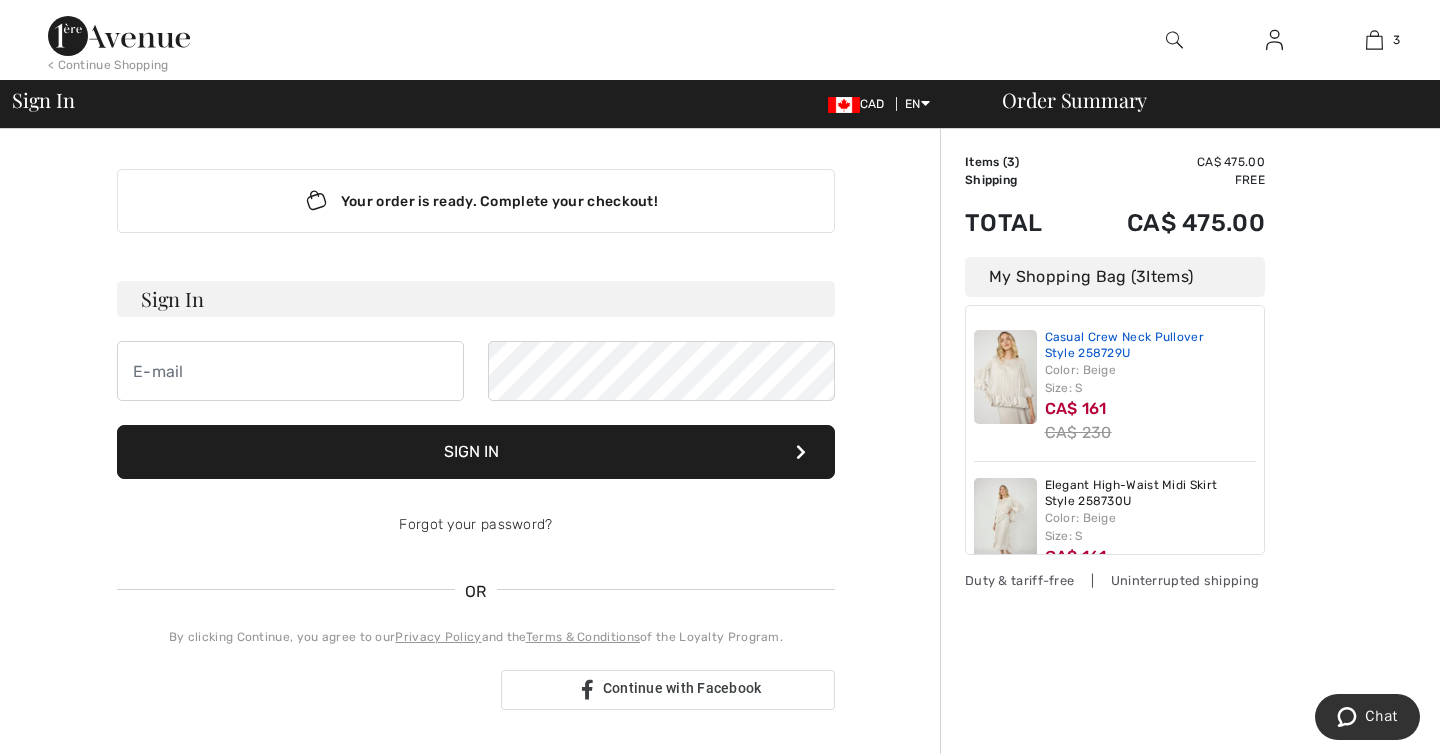 click on "Casual Crew Neck Pullover Style 258729U" at bounding box center (1151, 345) 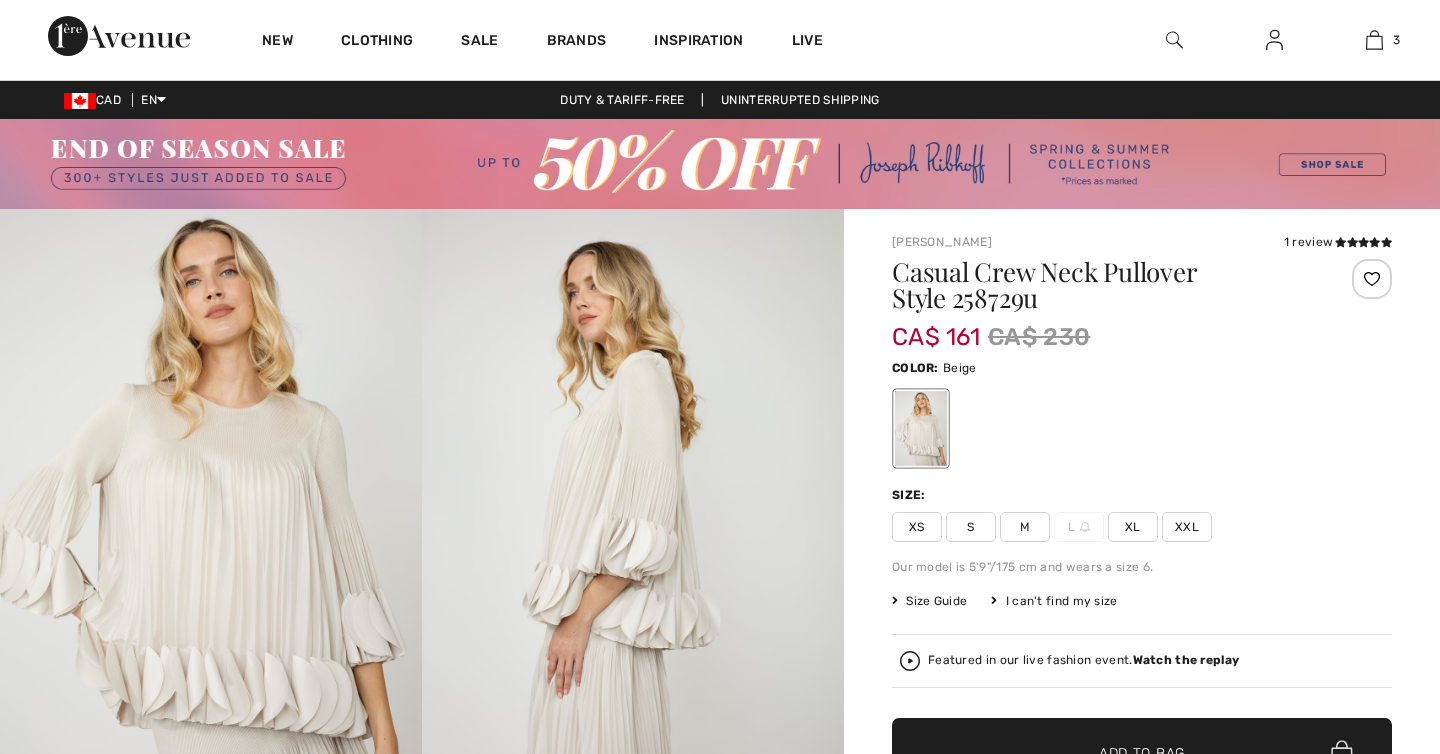 scroll, scrollTop: 0, scrollLeft: 0, axis: both 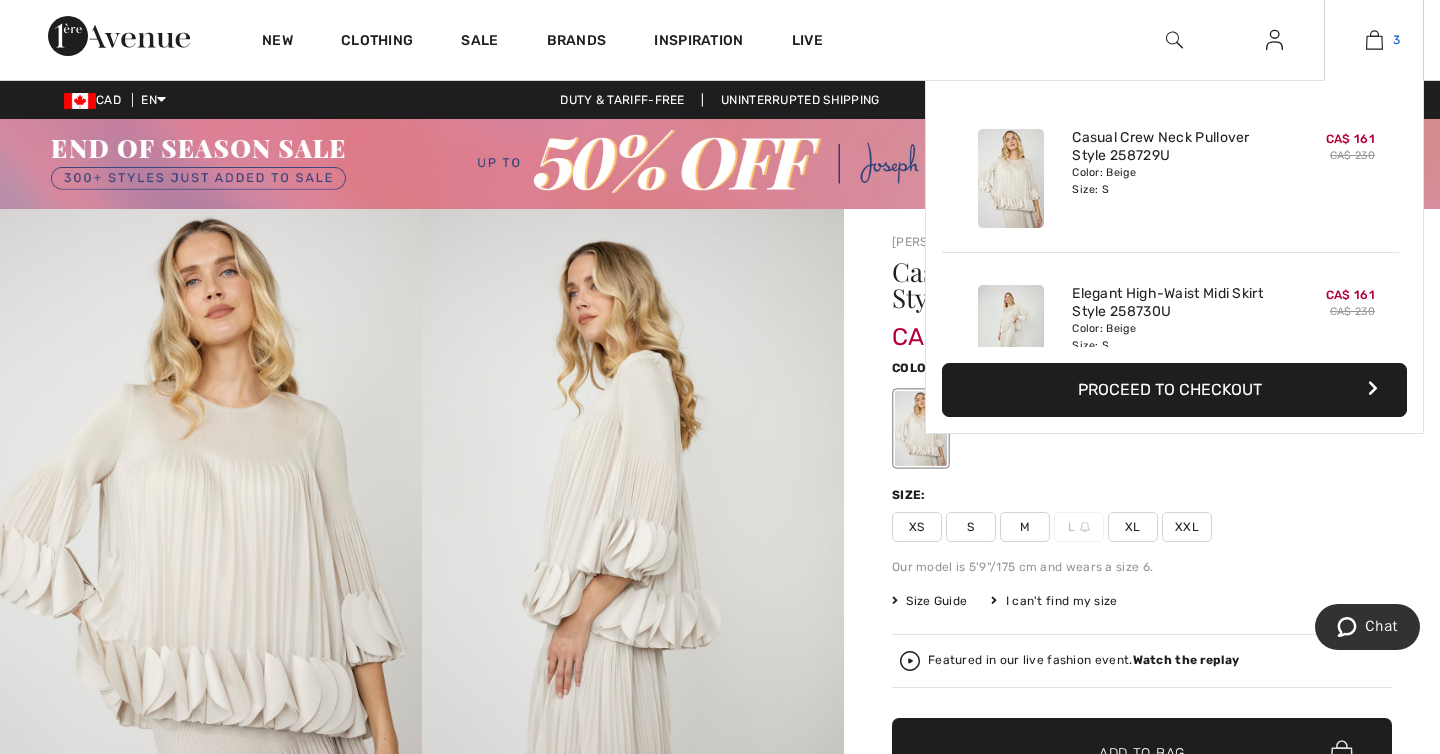 click at bounding box center [1374, 40] 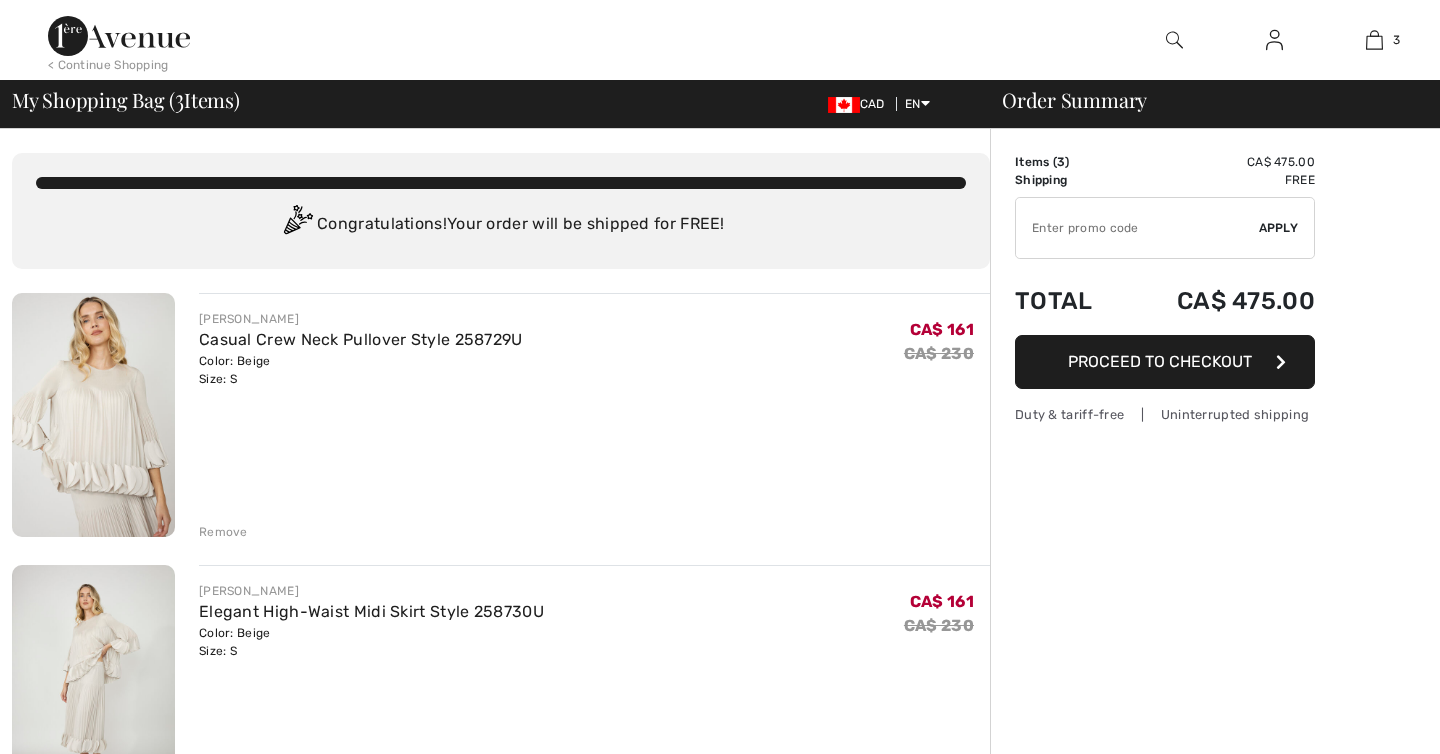 scroll, scrollTop: 0, scrollLeft: 0, axis: both 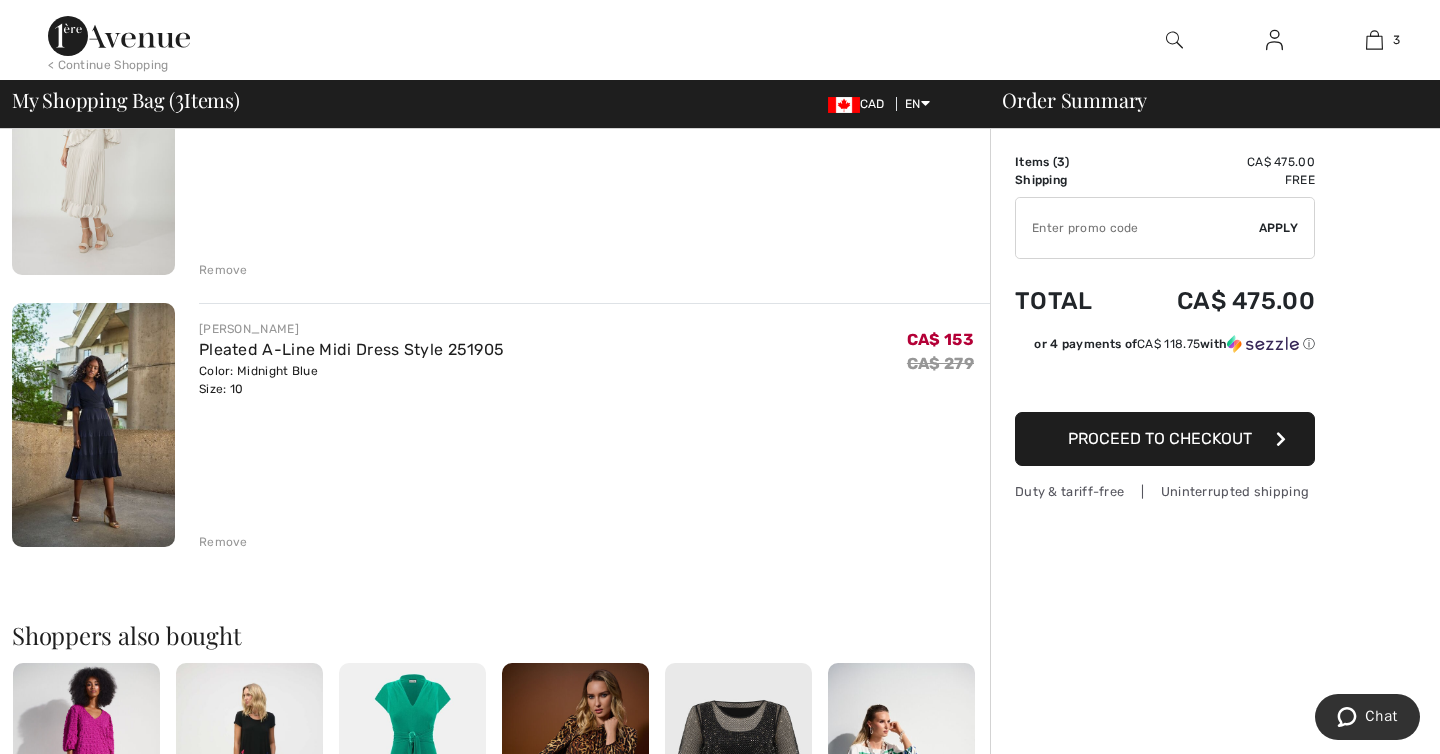 click at bounding box center [93, 425] 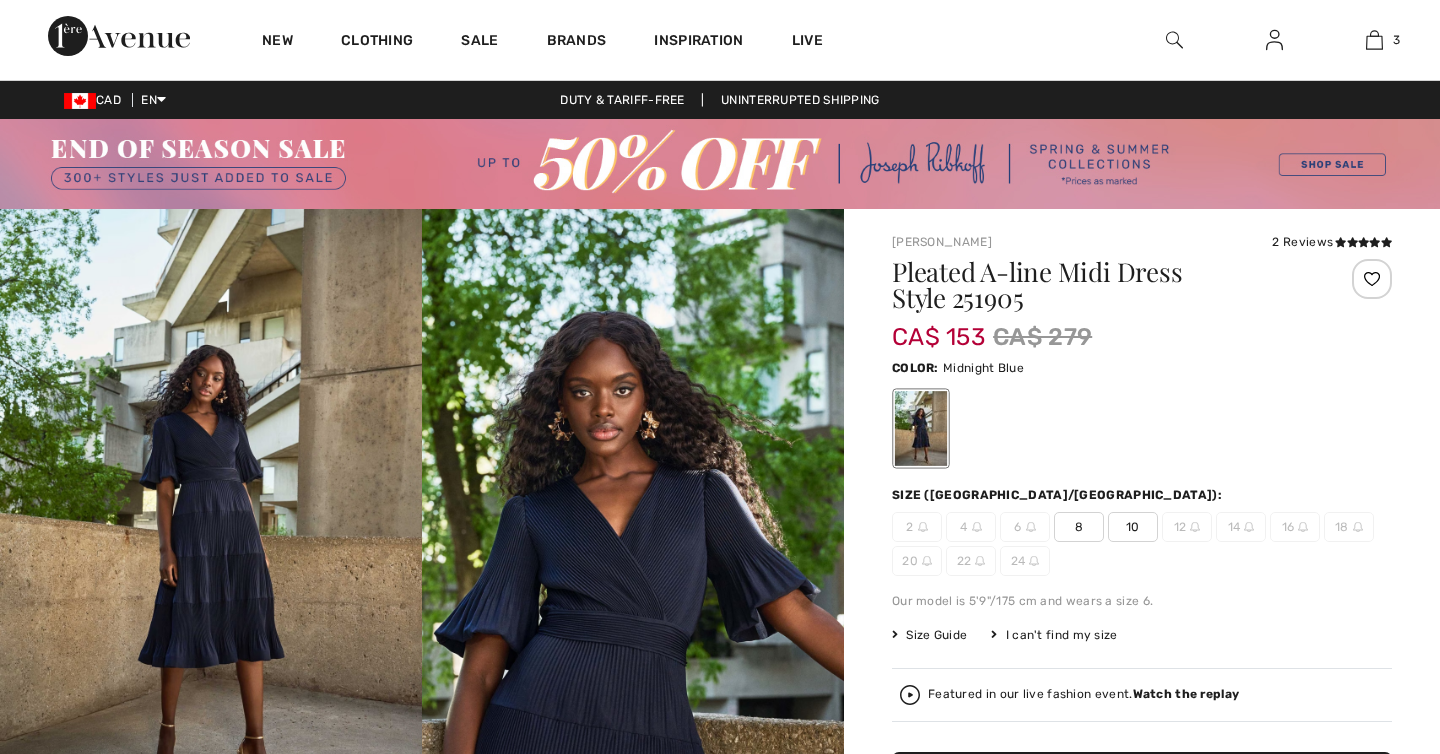 scroll, scrollTop: 0, scrollLeft: 0, axis: both 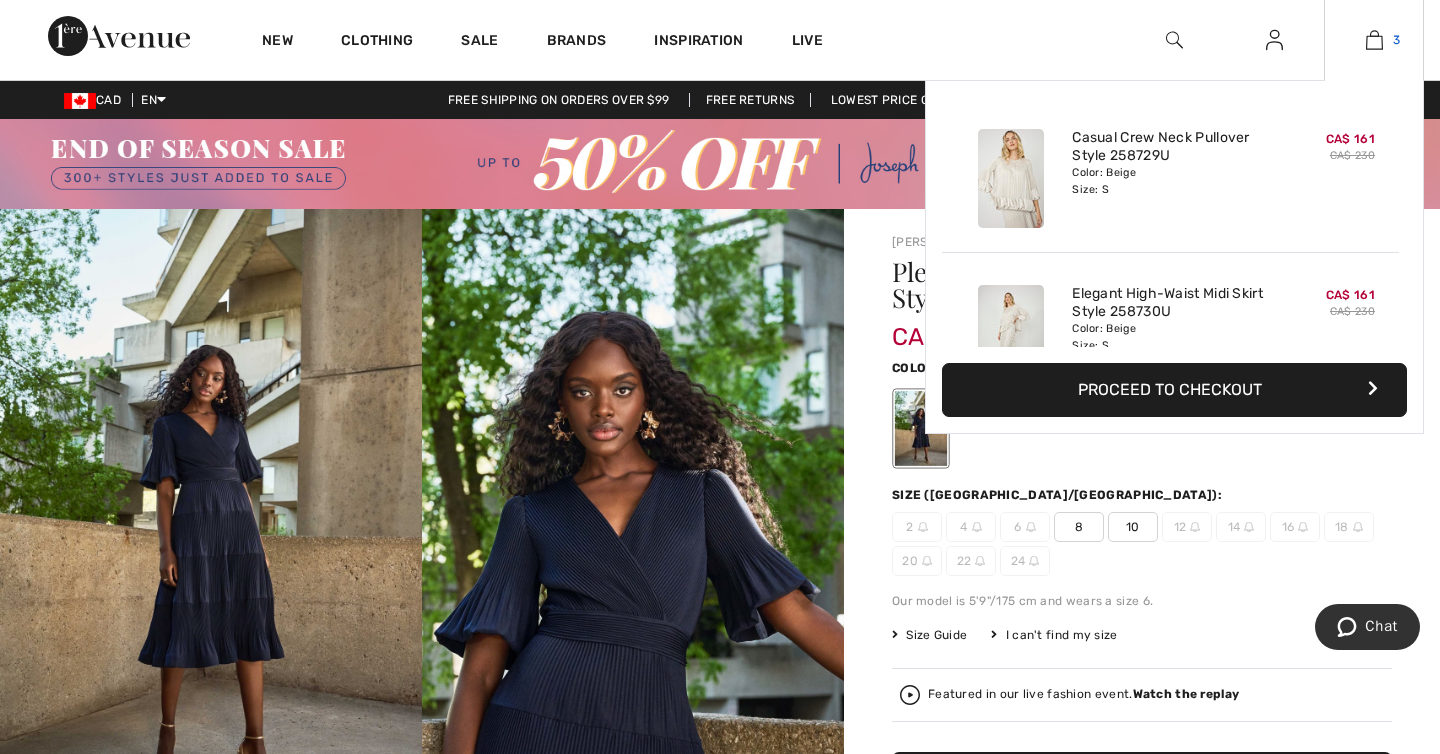 click at bounding box center (1374, 40) 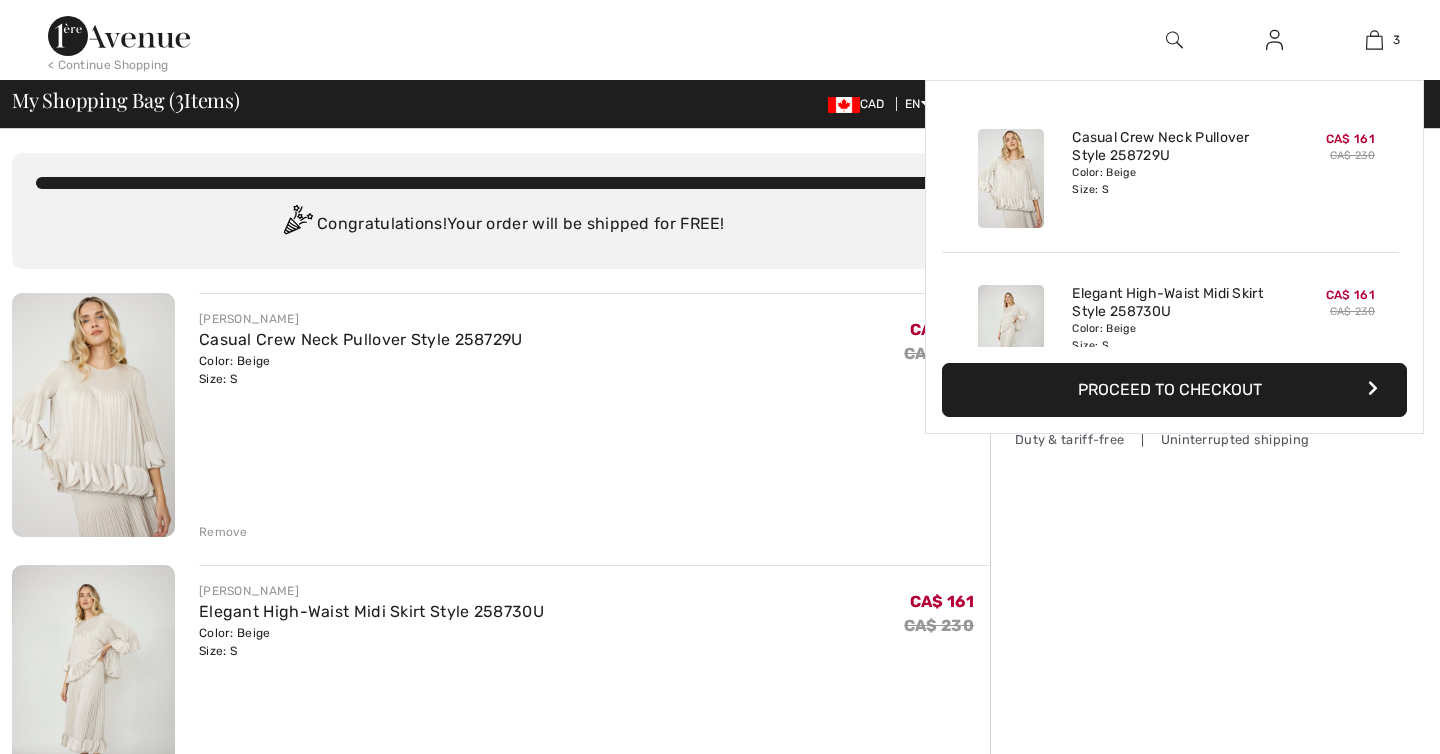 scroll, scrollTop: 0, scrollLeft: 0, axis: both 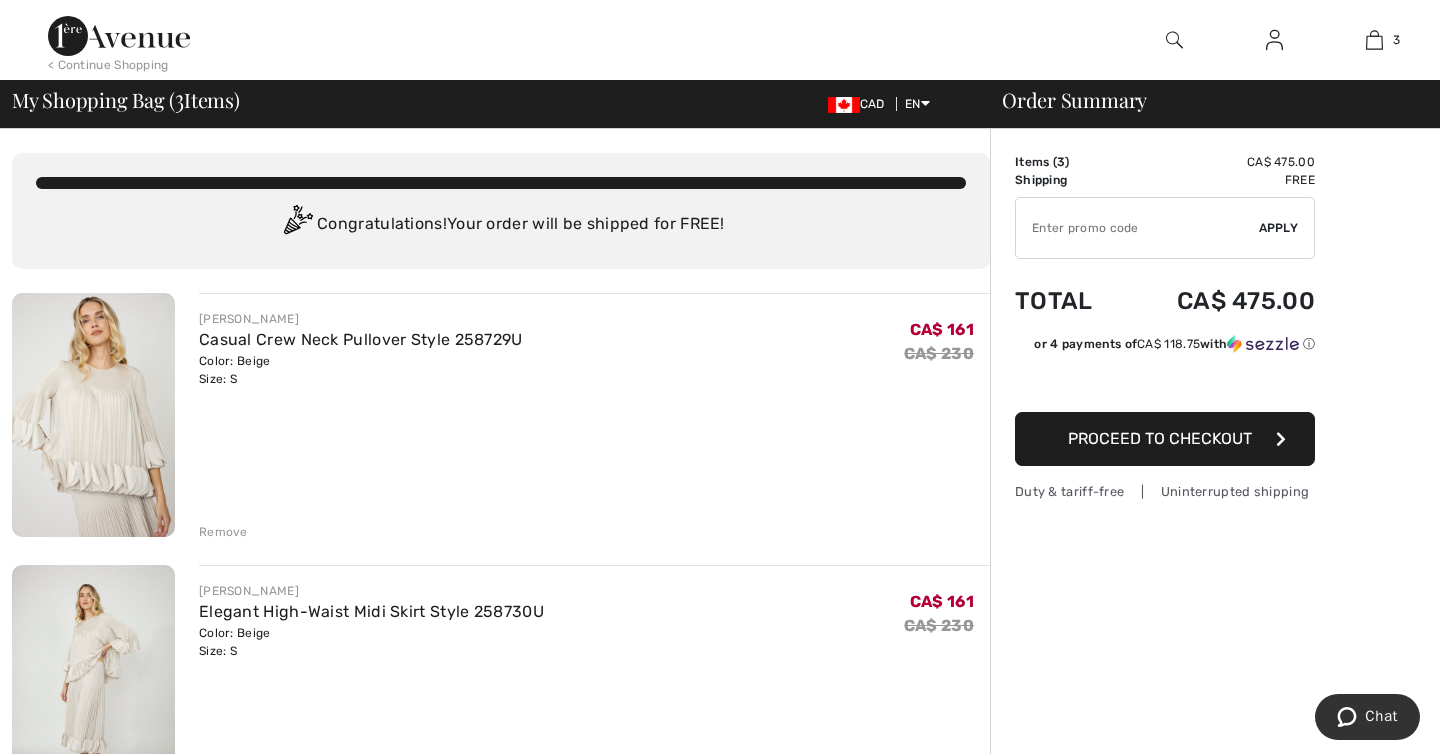 click on "Remove" at bounding box center (223, 532) 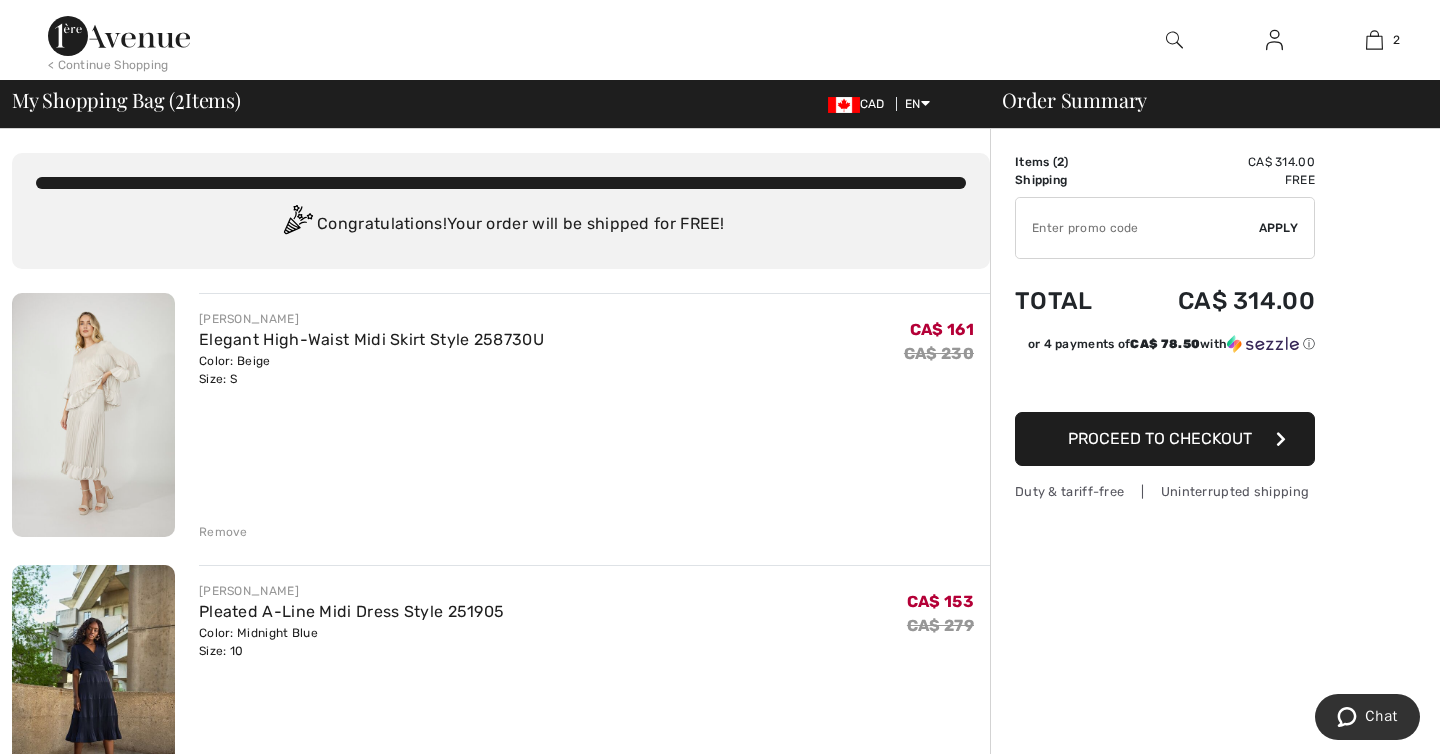 click on "Remove" at bounding box center (223, 532) 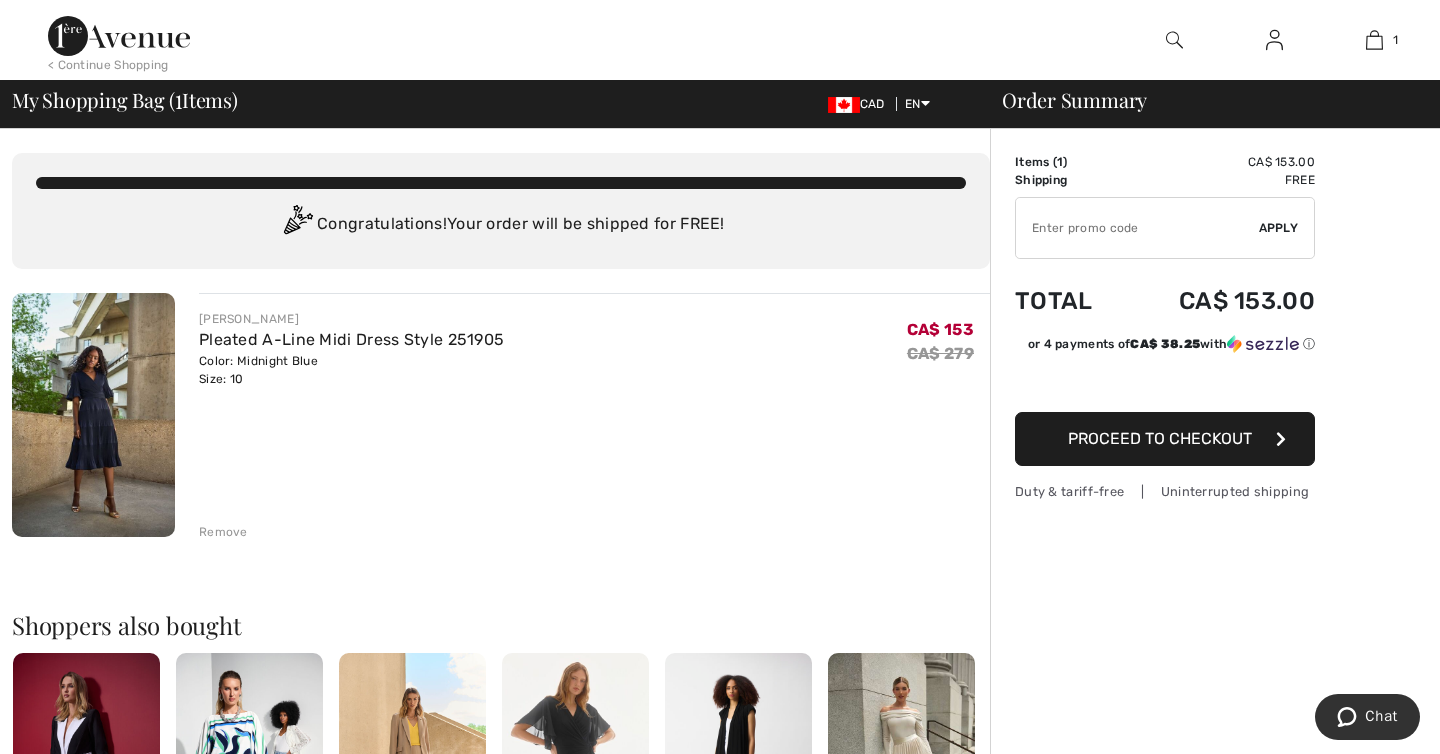 click on "Proceed to Checkout" at bounding box center (1160, 438) 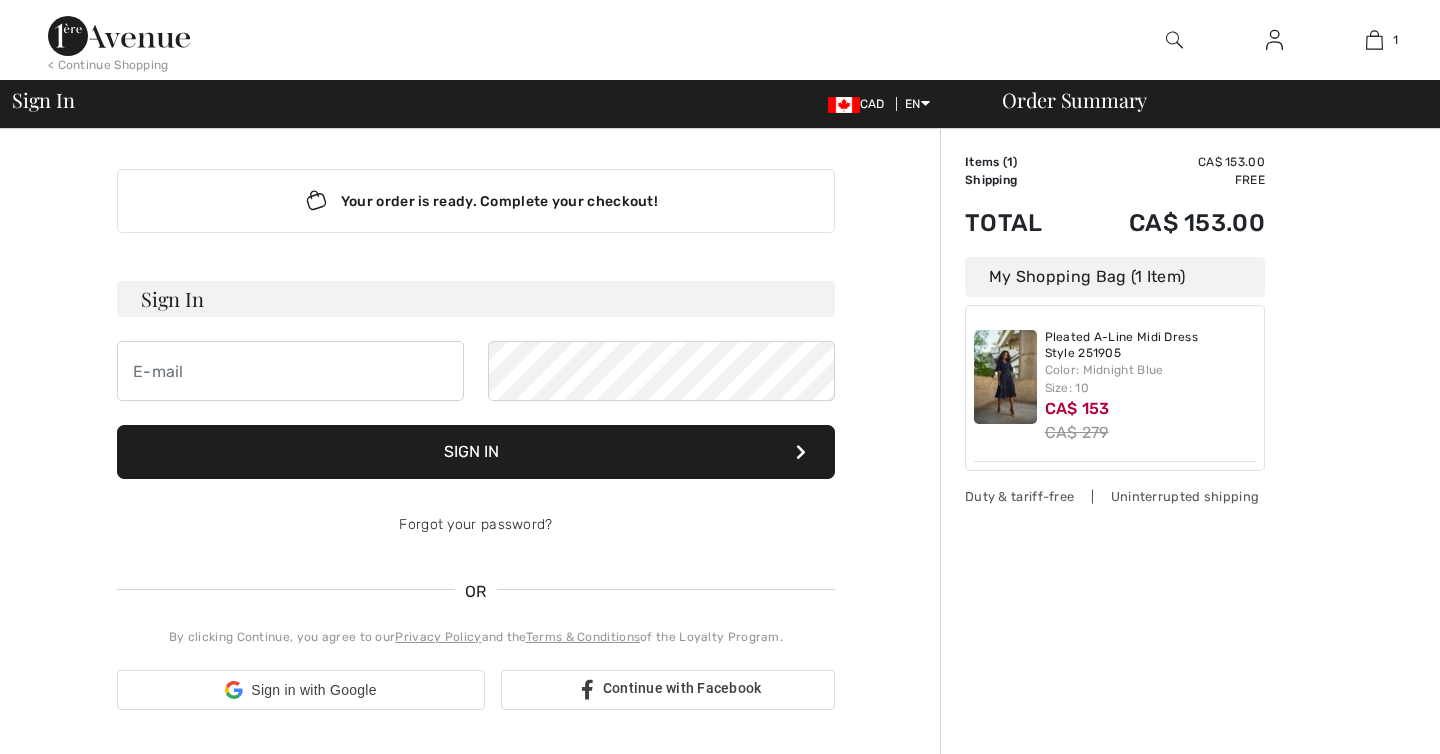 scroll, scrollTop: 0, scrollLeft: 0, axis: both 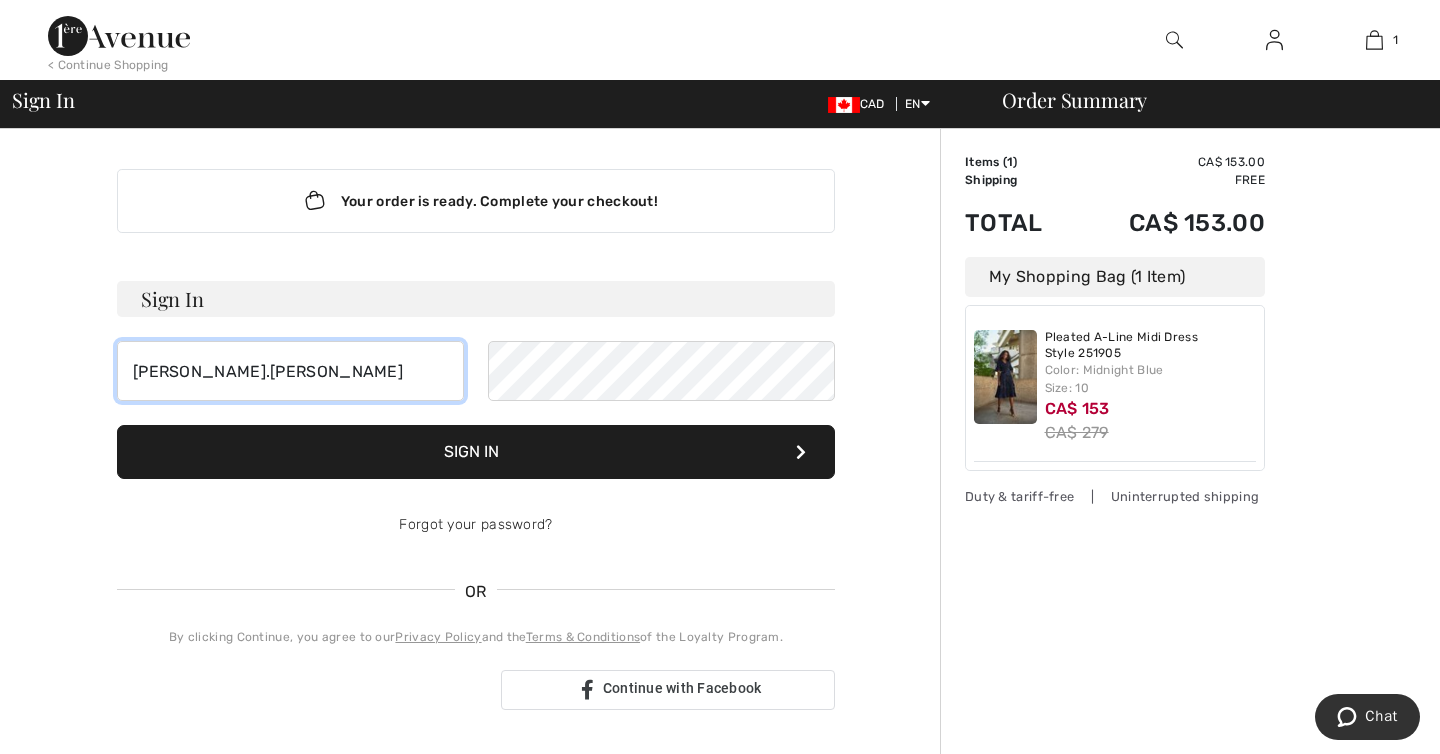 click on "vera.kalmar" at bounding box center (290, 371) 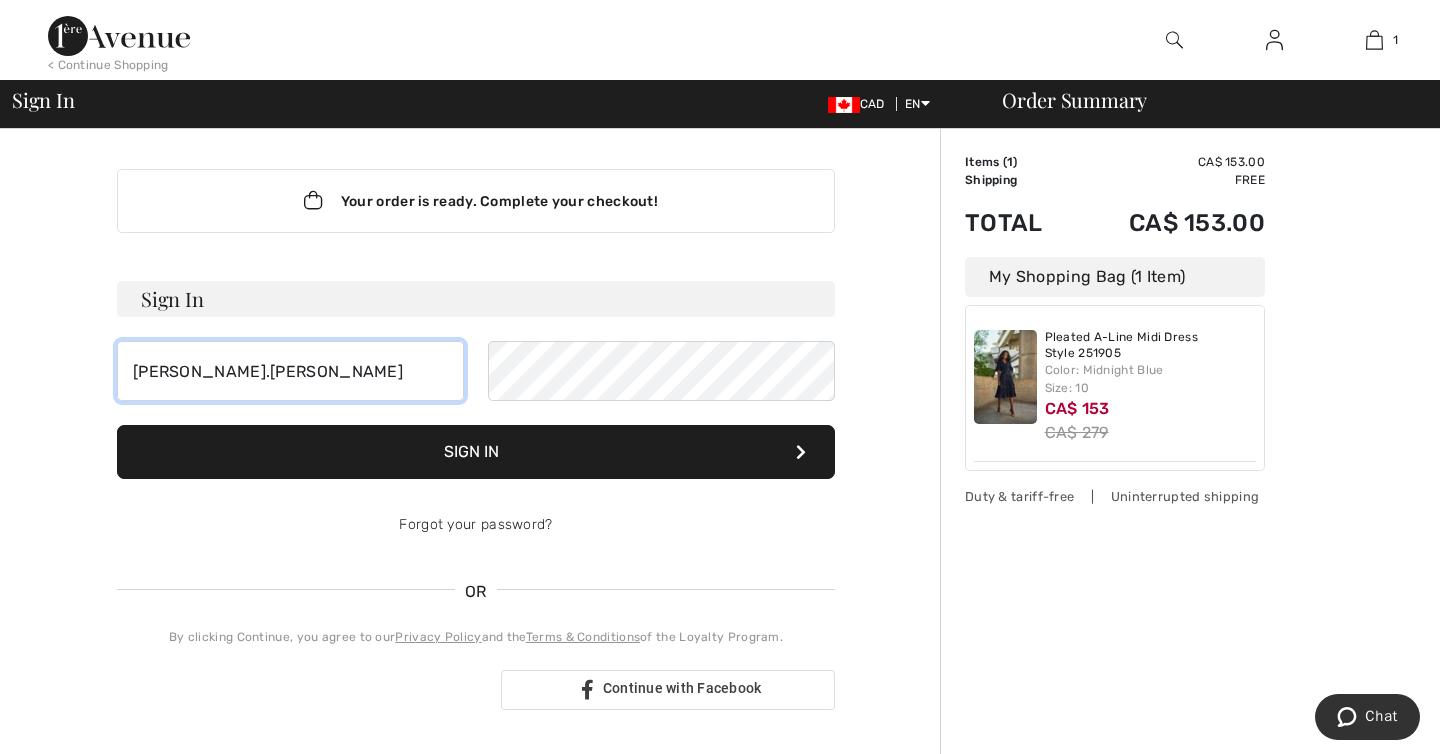 click on "vera.kalmar" at bounding box center [290, 371] 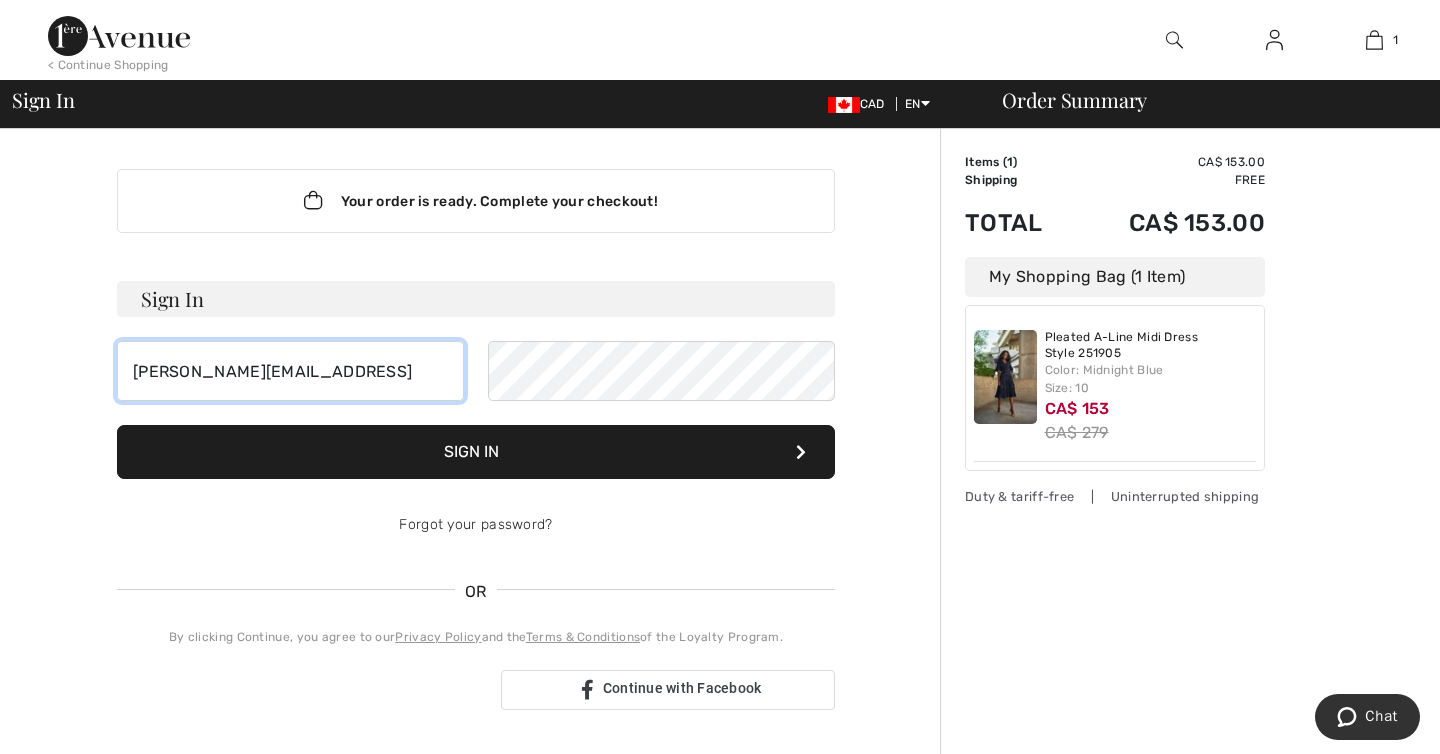 type on "vera.k@gmail.comalmar" 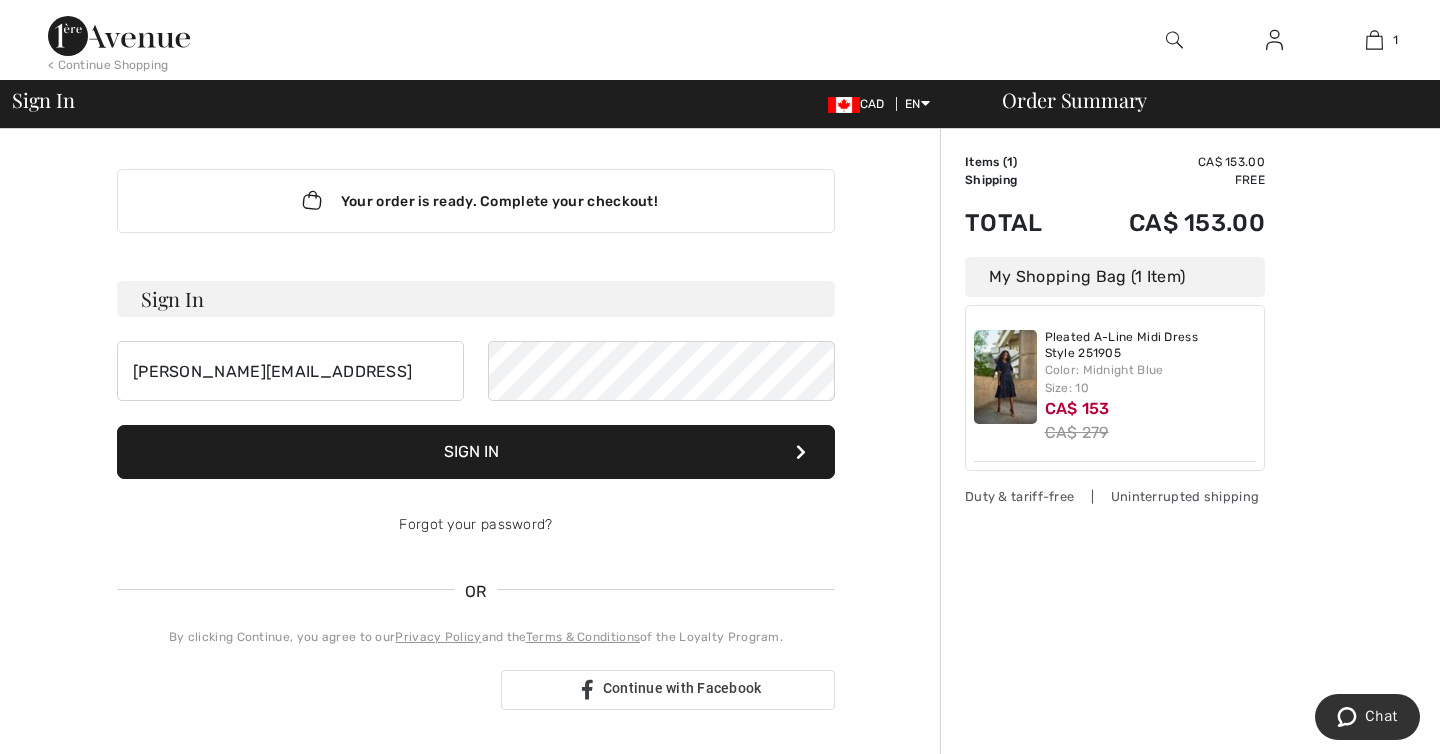 click on "Sign In" at bounding box center (476, 452) 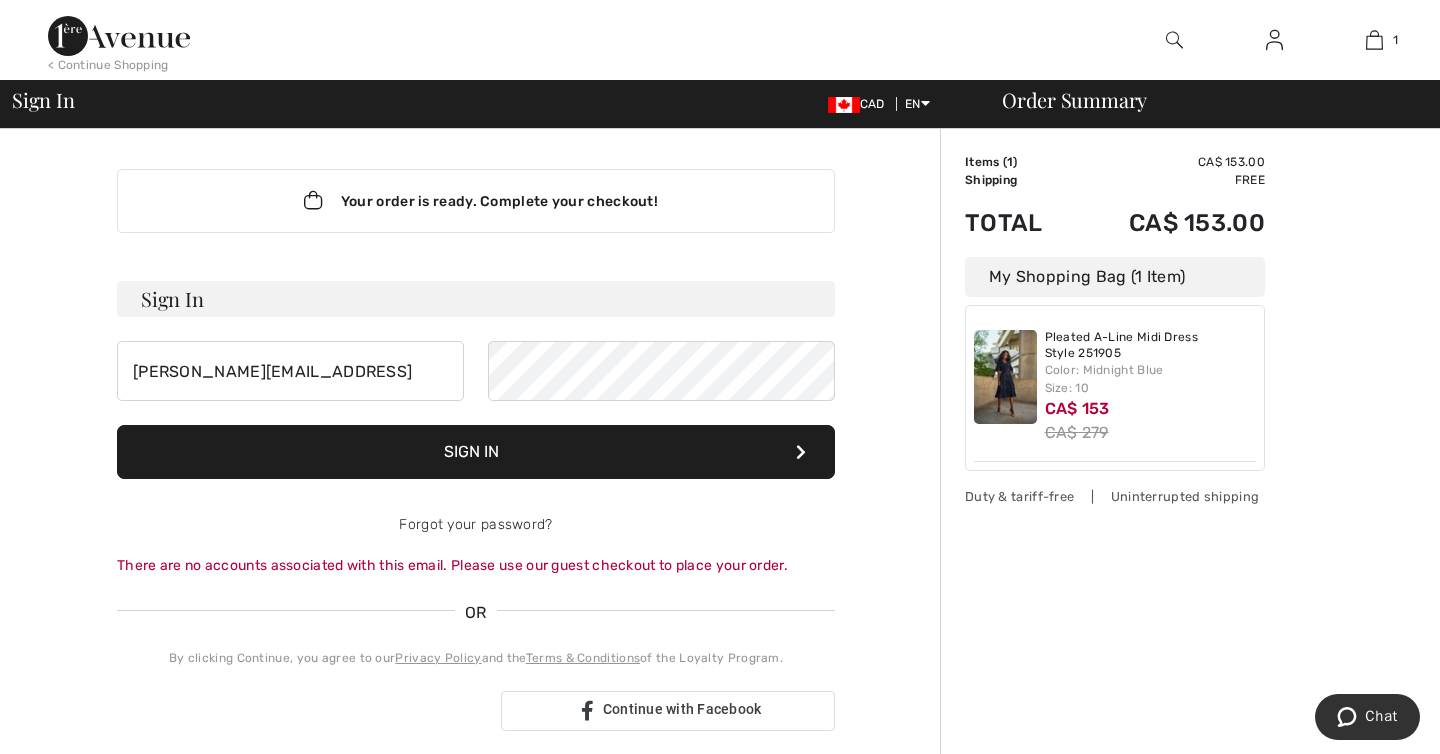 click on "Your order is ready. Complete your checkout!
Sign In
vera.k@gmail.comalmar
Sign In
Forgot your password?
There are no accounts associated with this email. Please use our guest checkout to place your order.
OR
By clicking Continue, you agree to our  Privacy Policy  and the  Terms & Conditions  of the Loyalty Program." at bounding box center (476, 712) 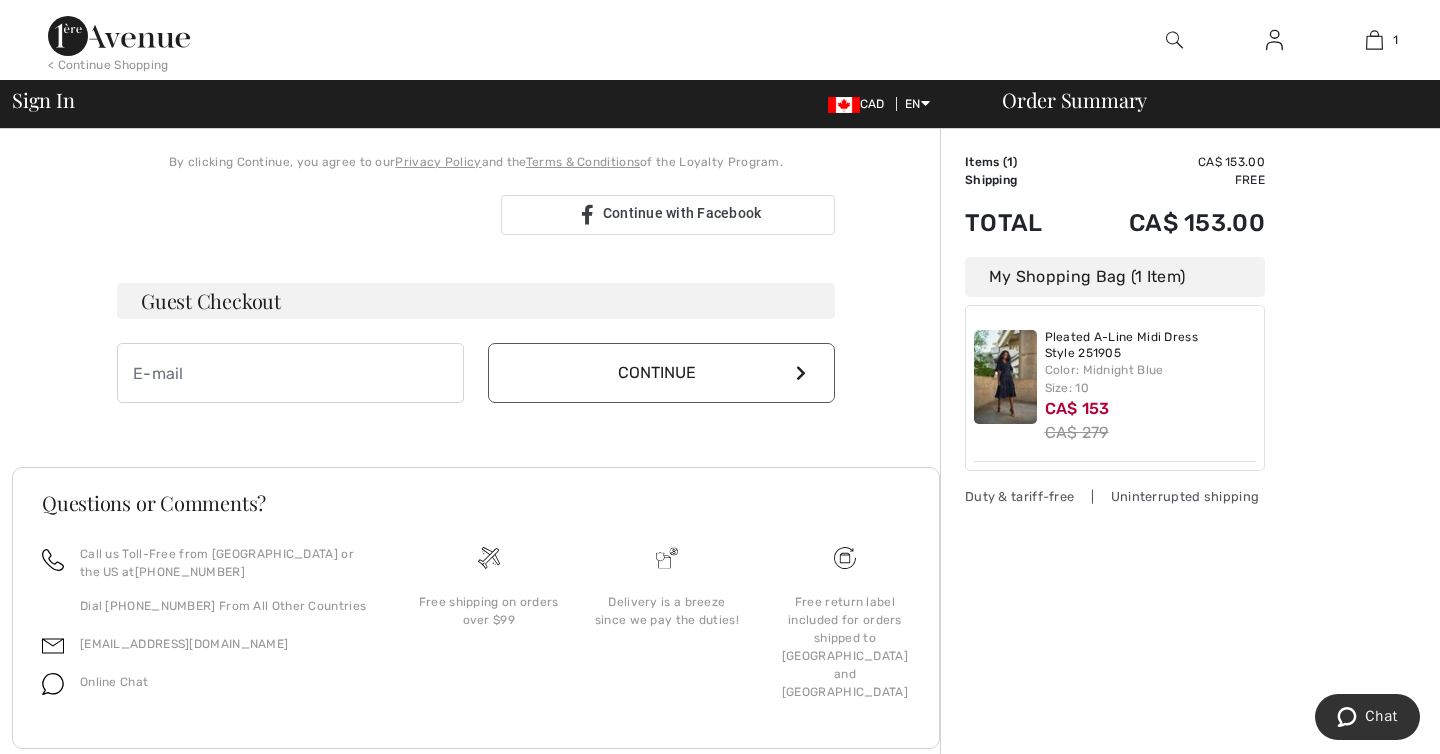 scroll, scrollTop: 501, scrollLeft: 0, axis: vertical 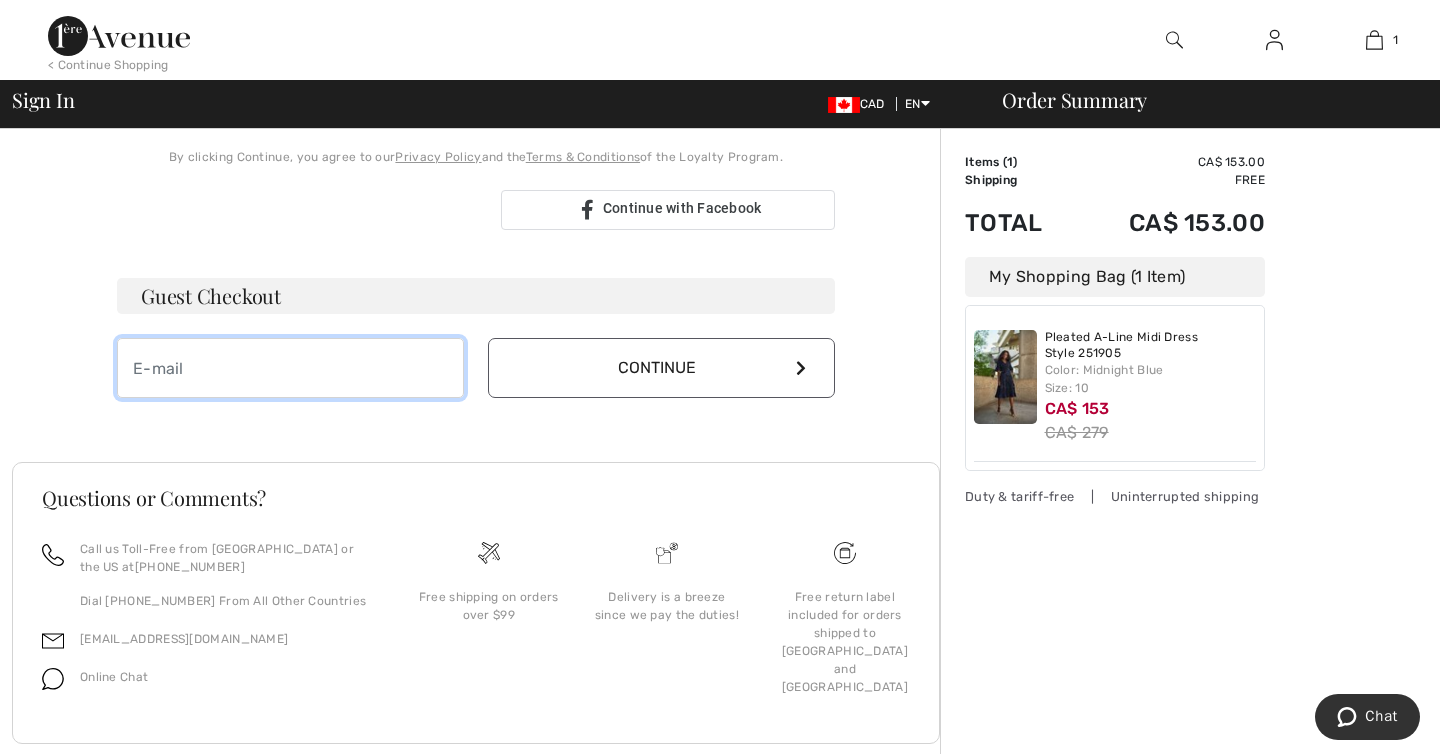 click at bounding box center [290, 368] 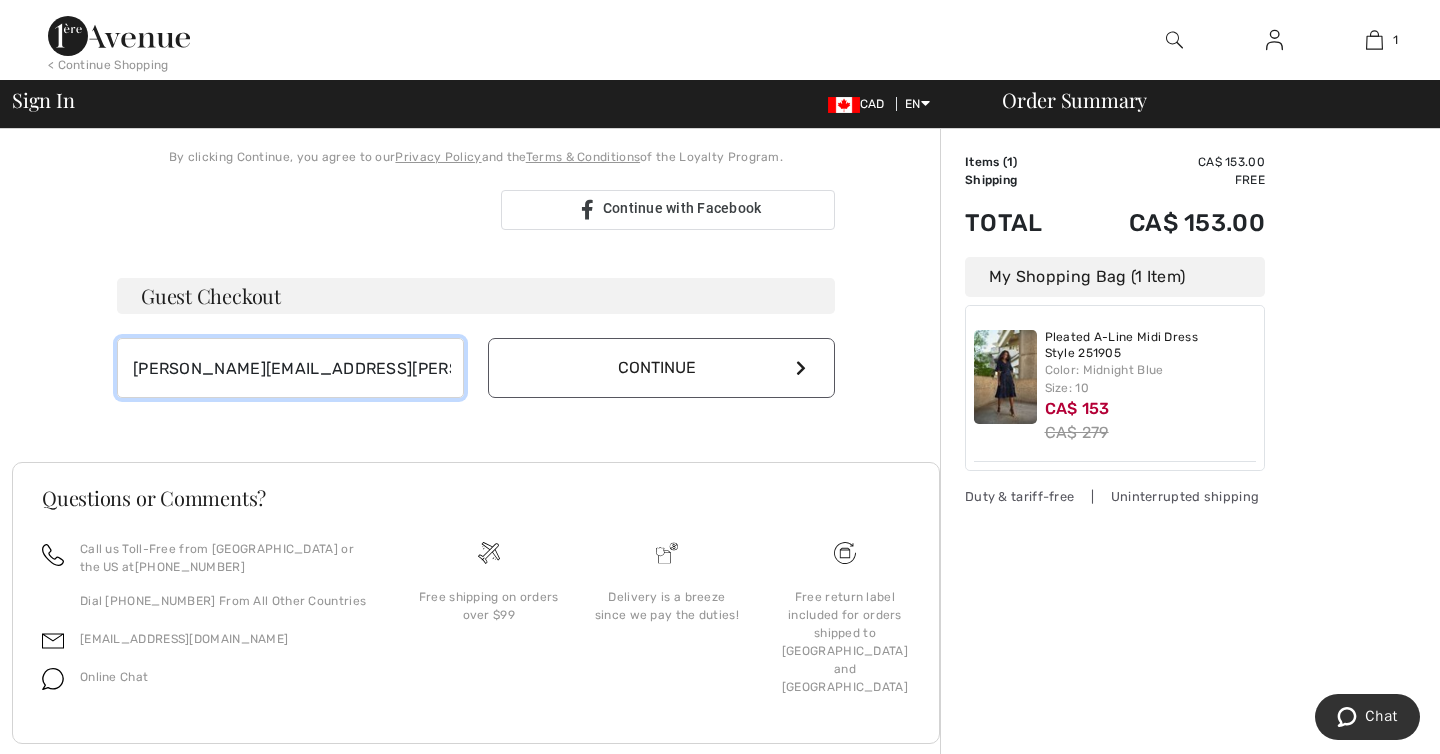 type on "vera.kalmar@gmail.com" 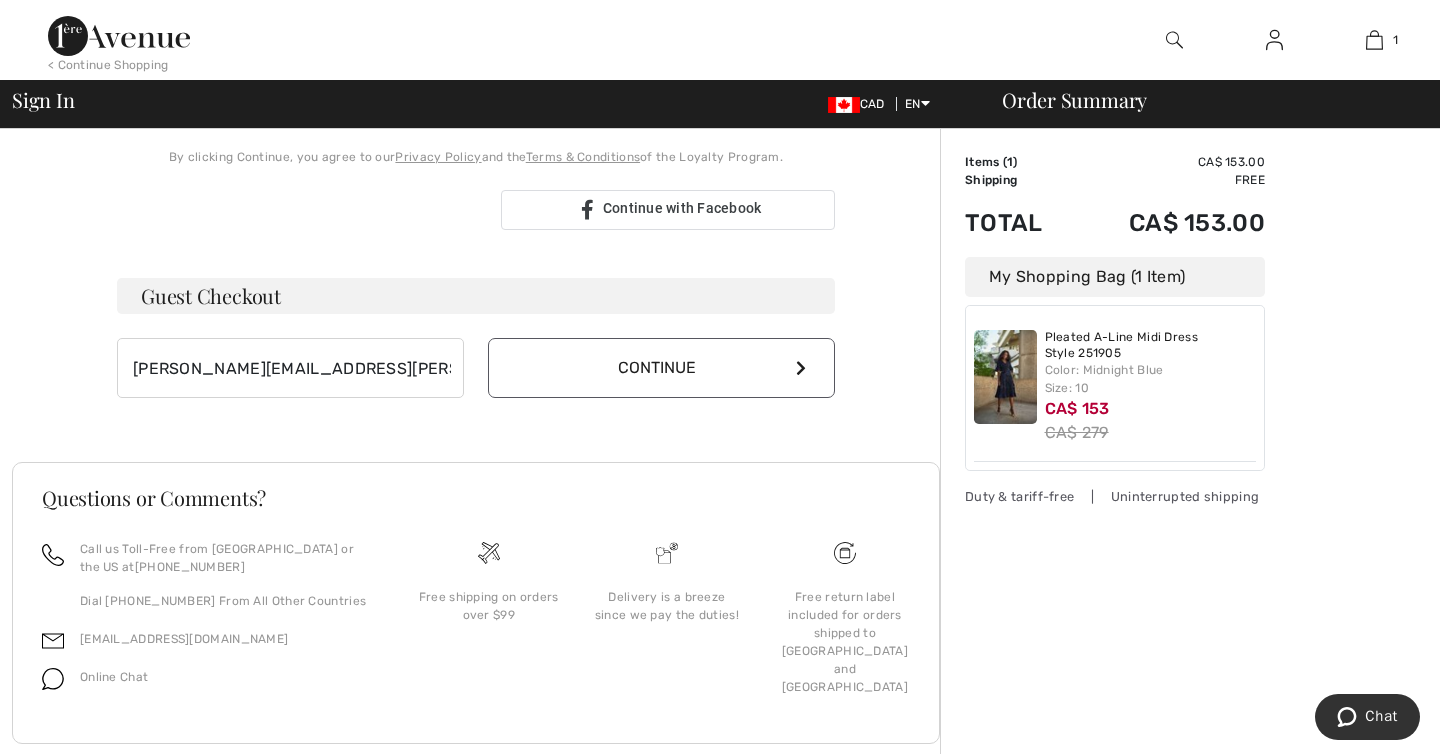 click at bounding box center [801, 368] 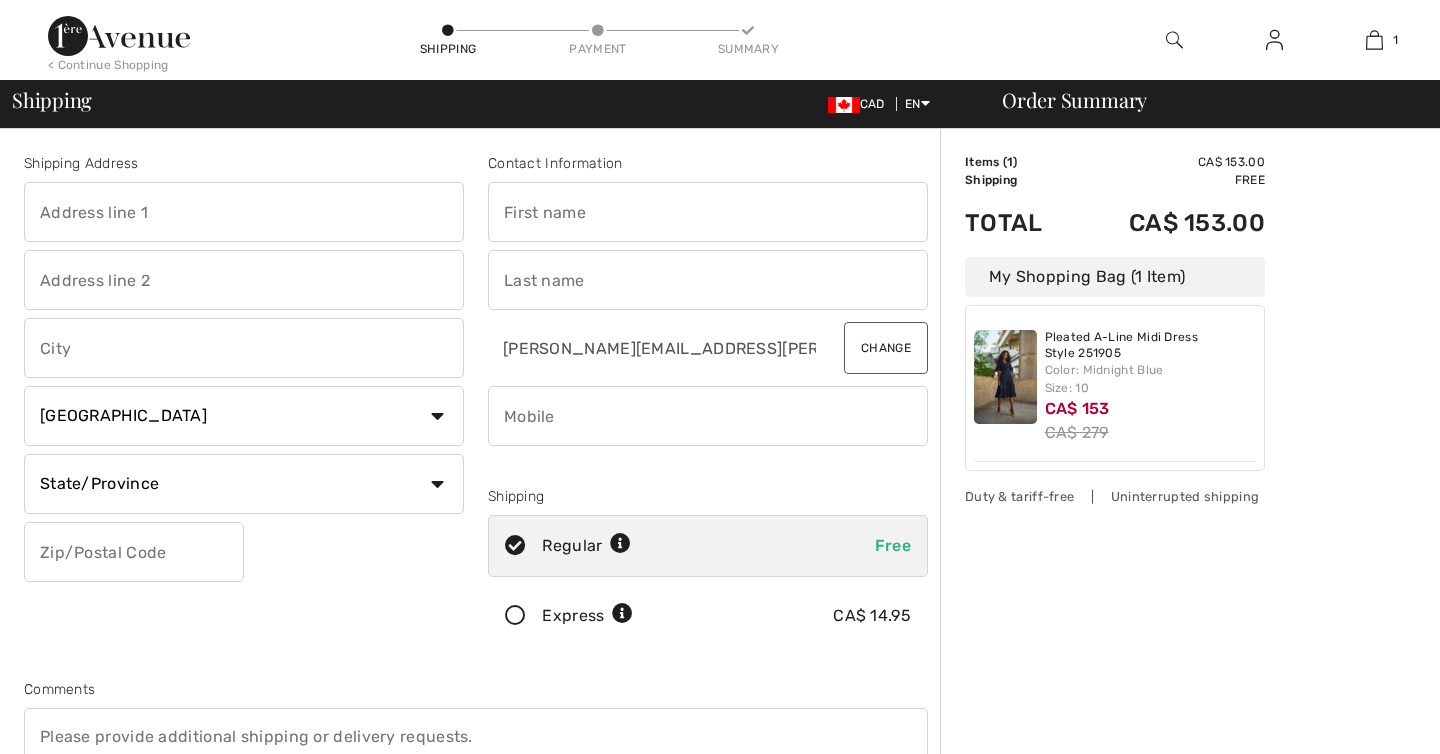 checkbox on "true" 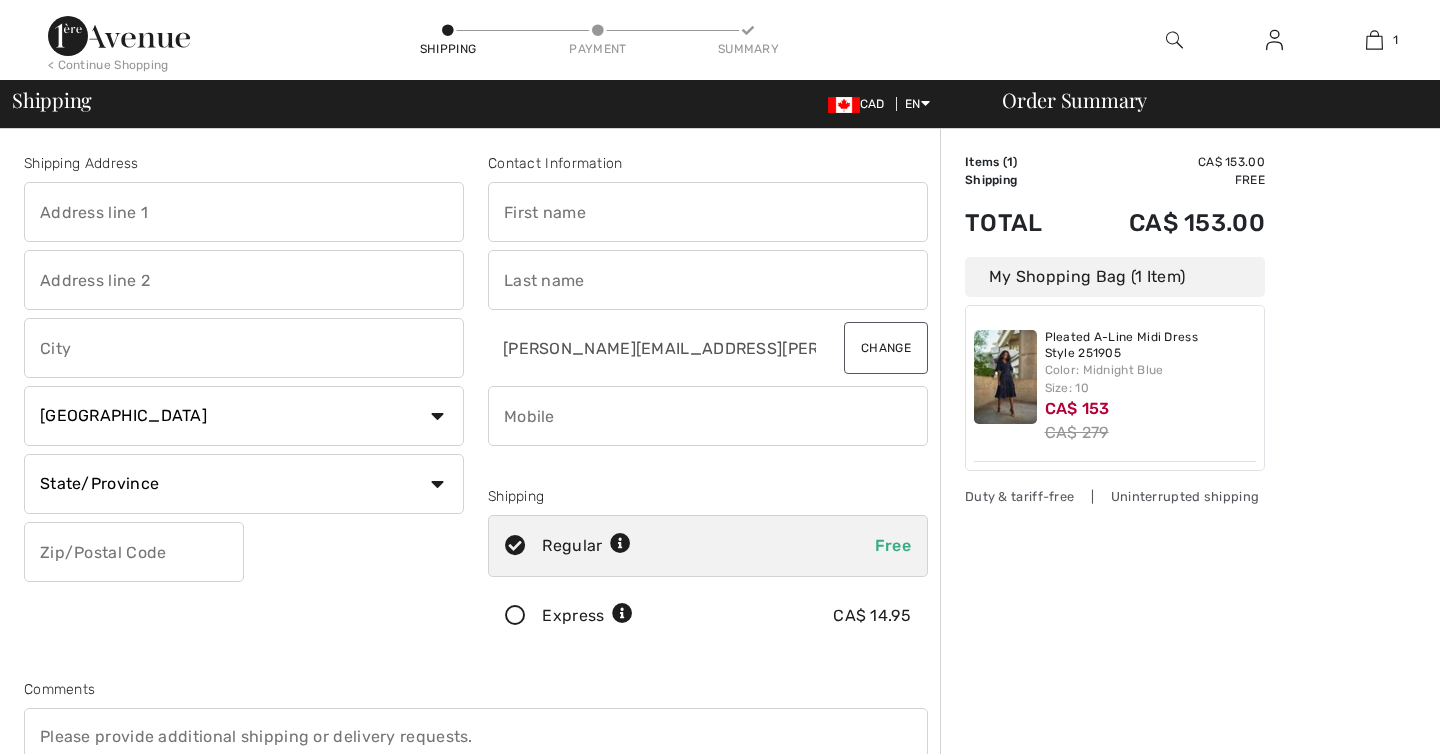 scroll, scrollTop: 0, scrollLeft: 0, axis: both 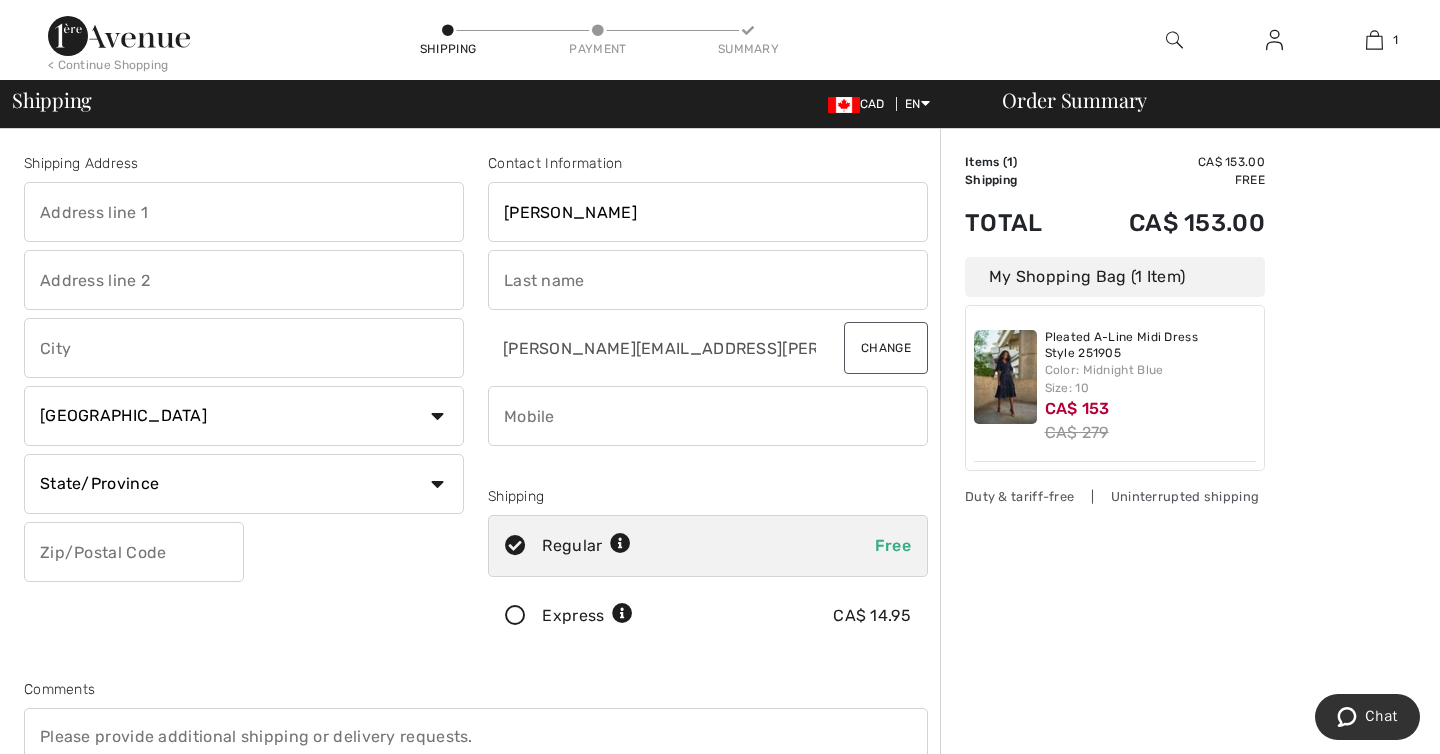 type on "[PERSON_NAME]" 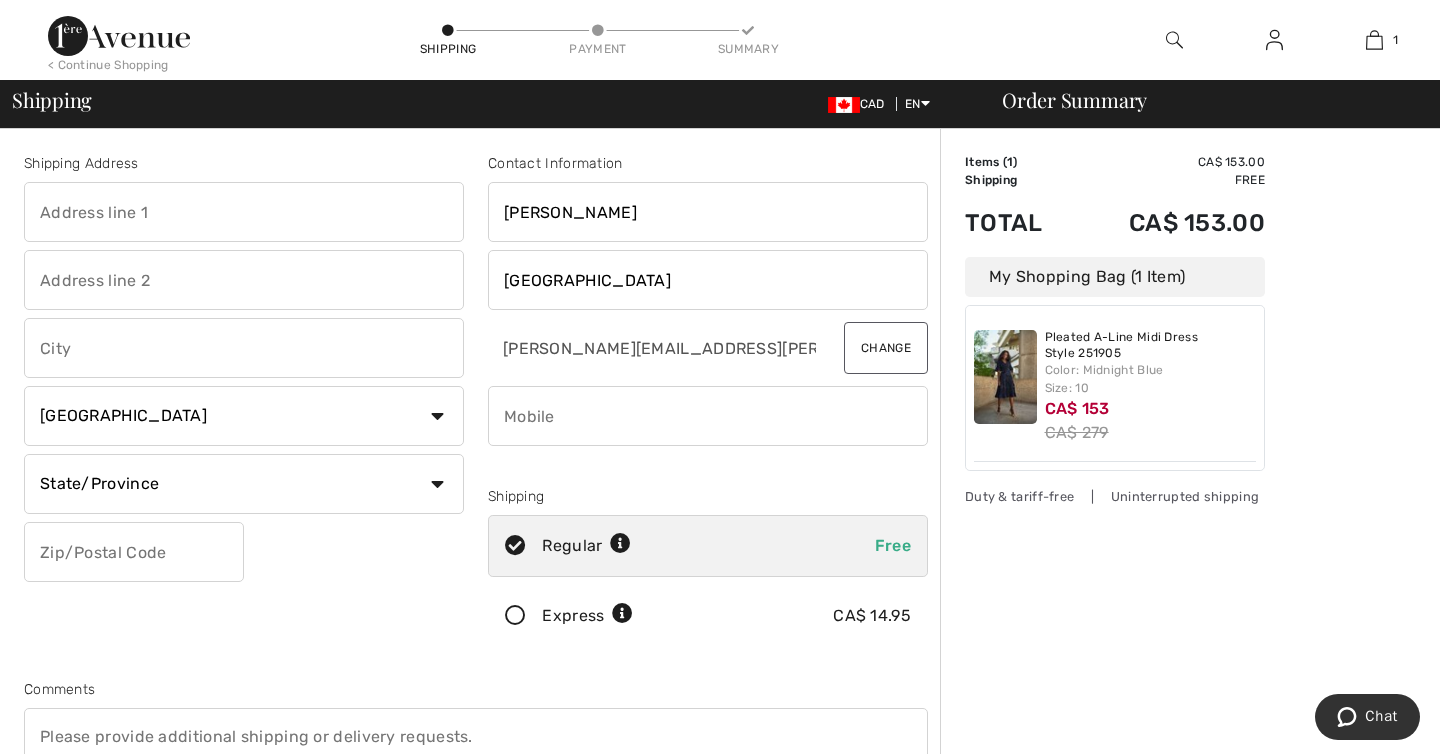type on "[GEOGRAPHIC_DATA]" 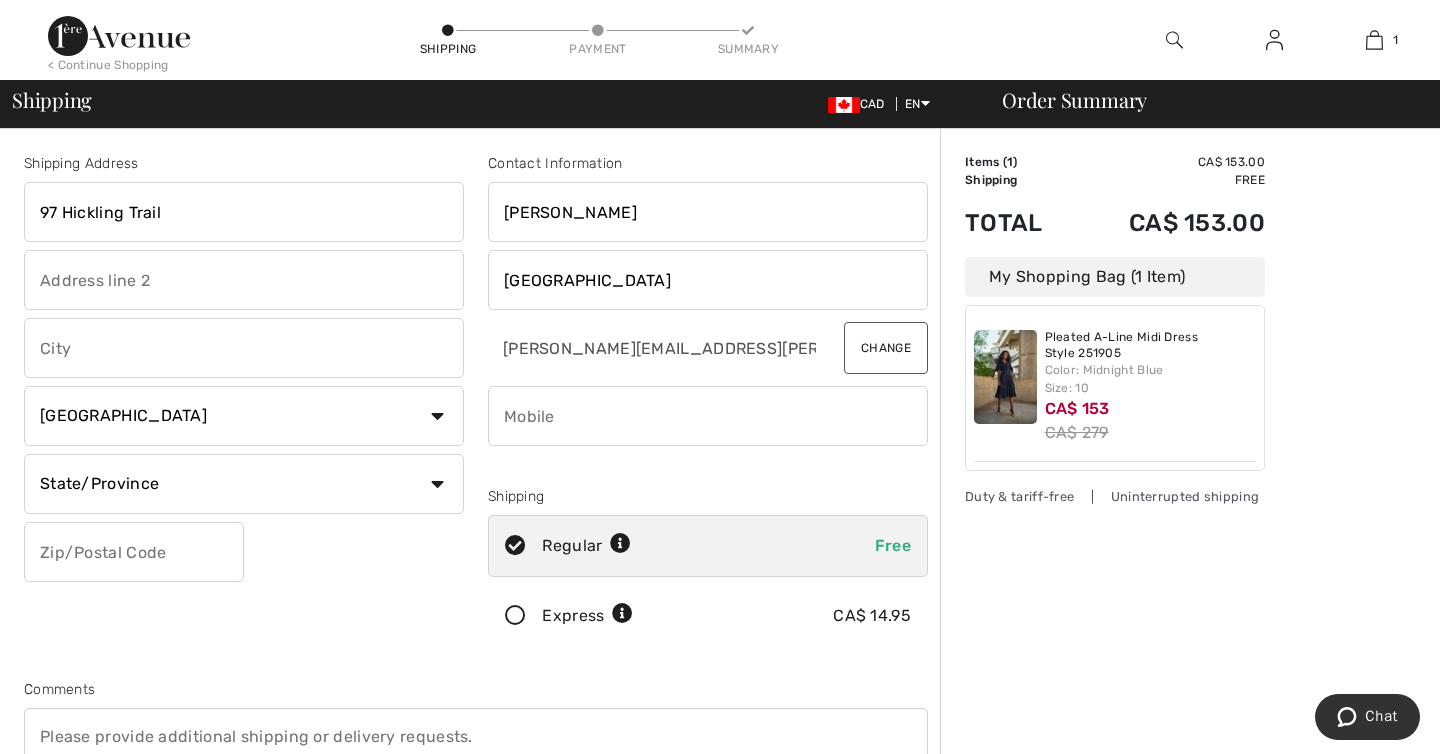 type on "97 Hickling Trail" 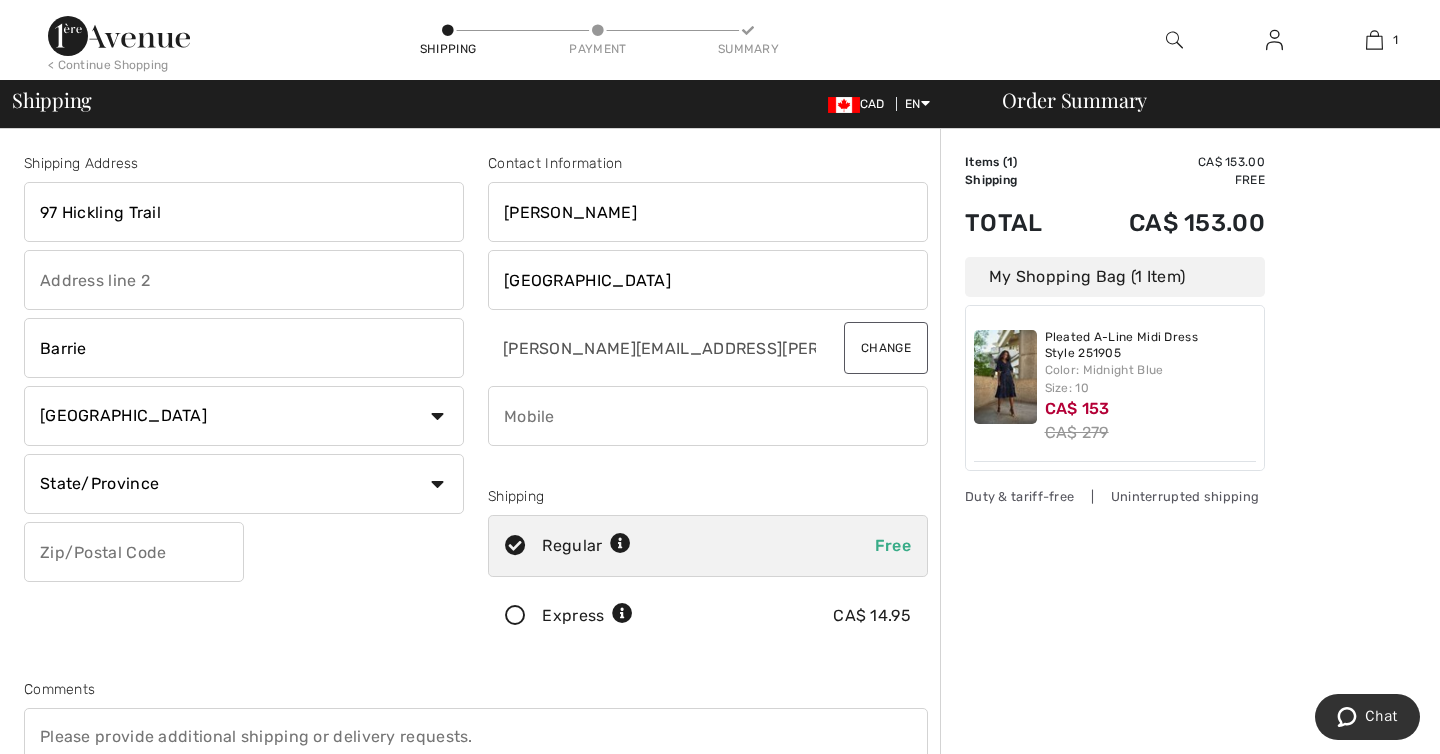 type on "Barrie" 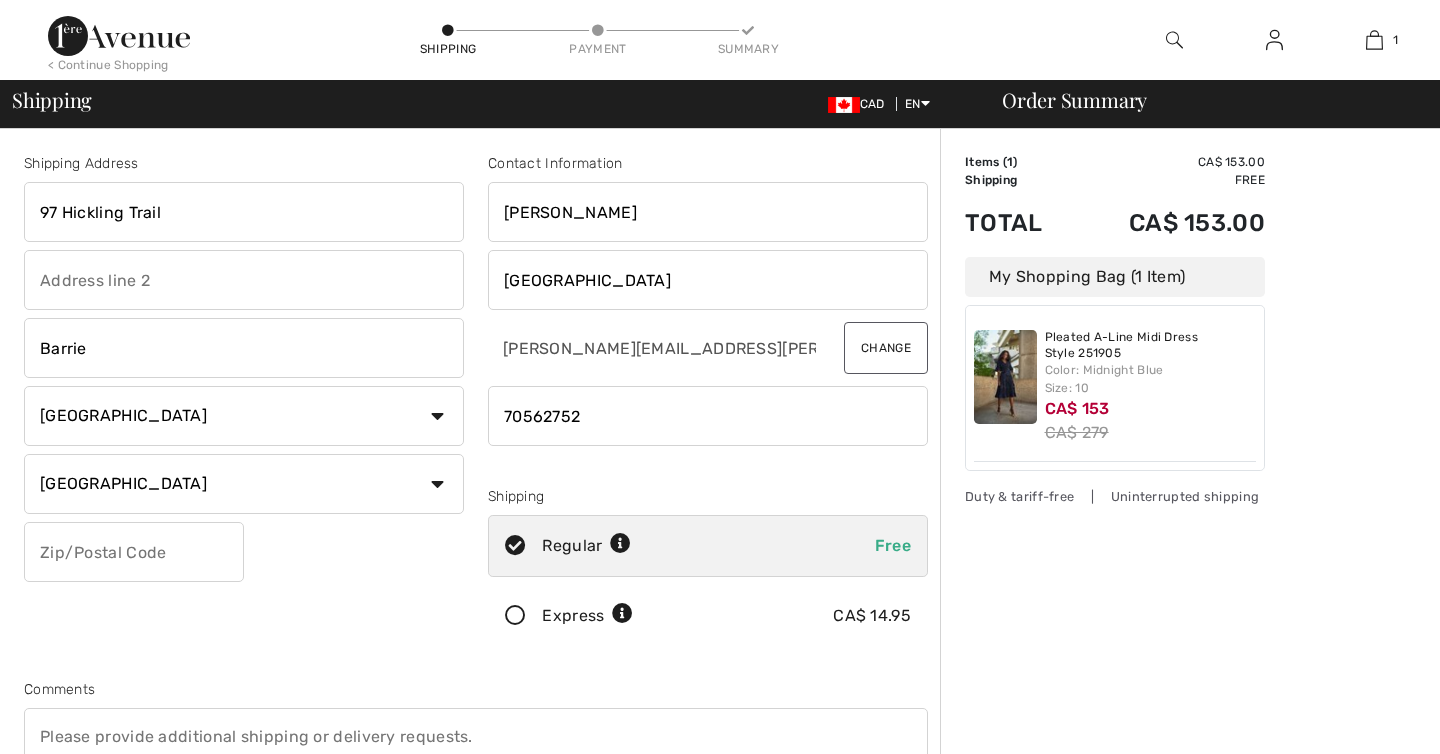 scroll, scrollTop: 0, scrollLeft: 0, axis: both 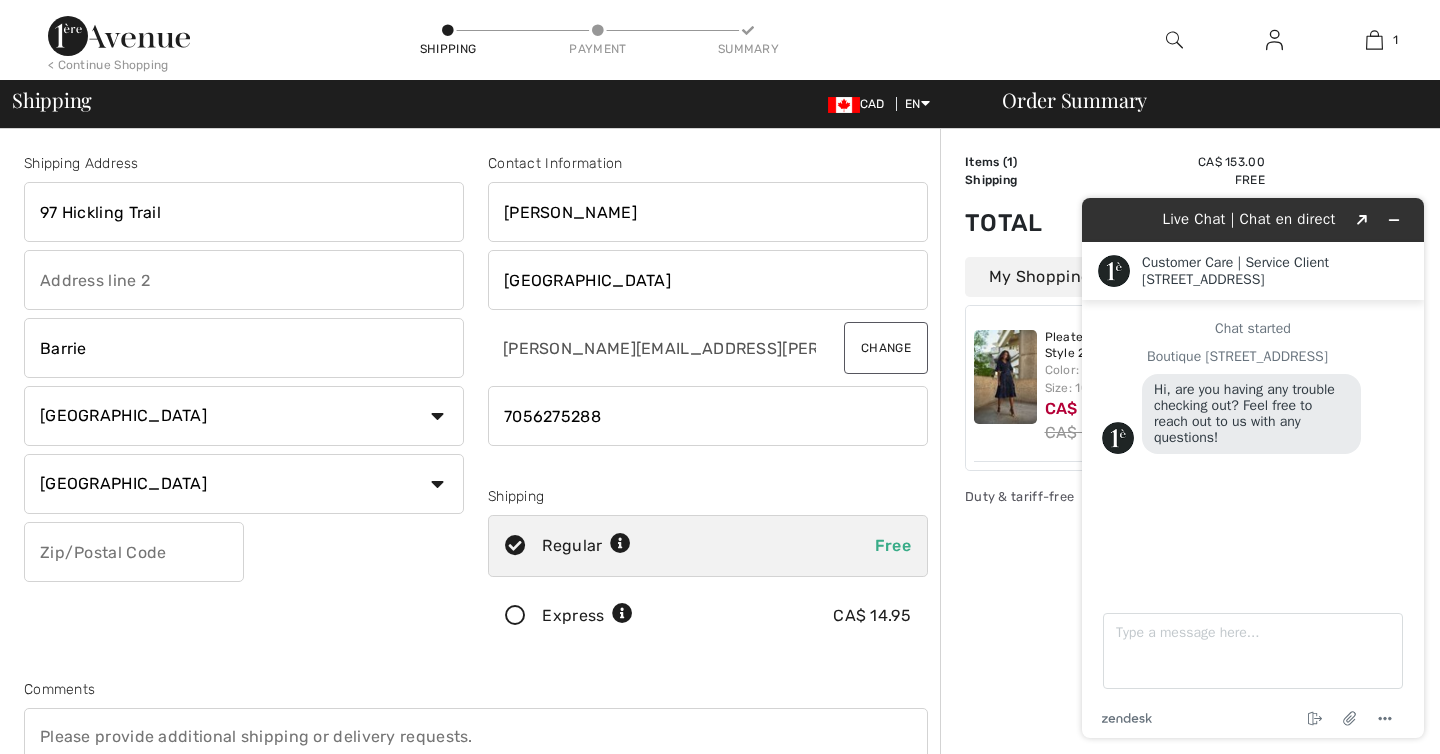 type on "7056275288" 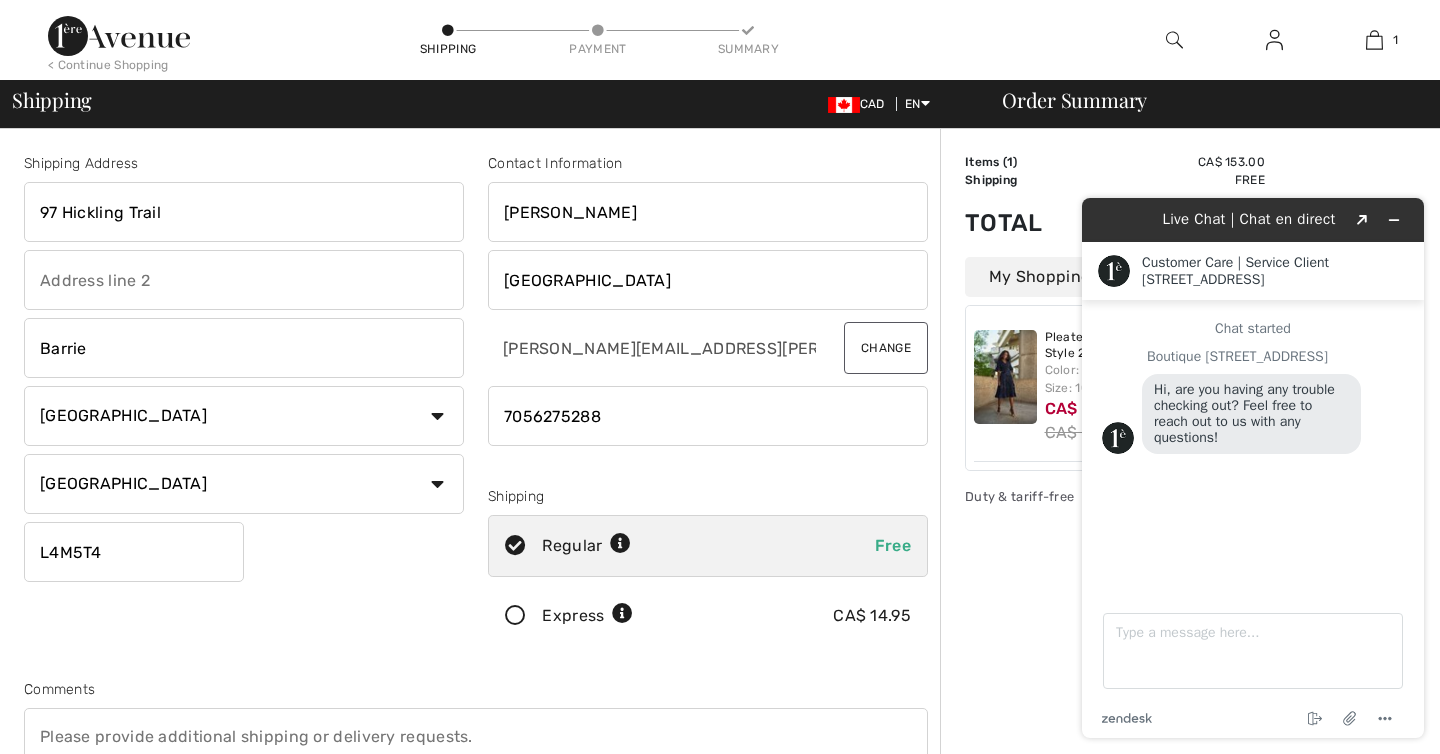 type on "L4M5T4" 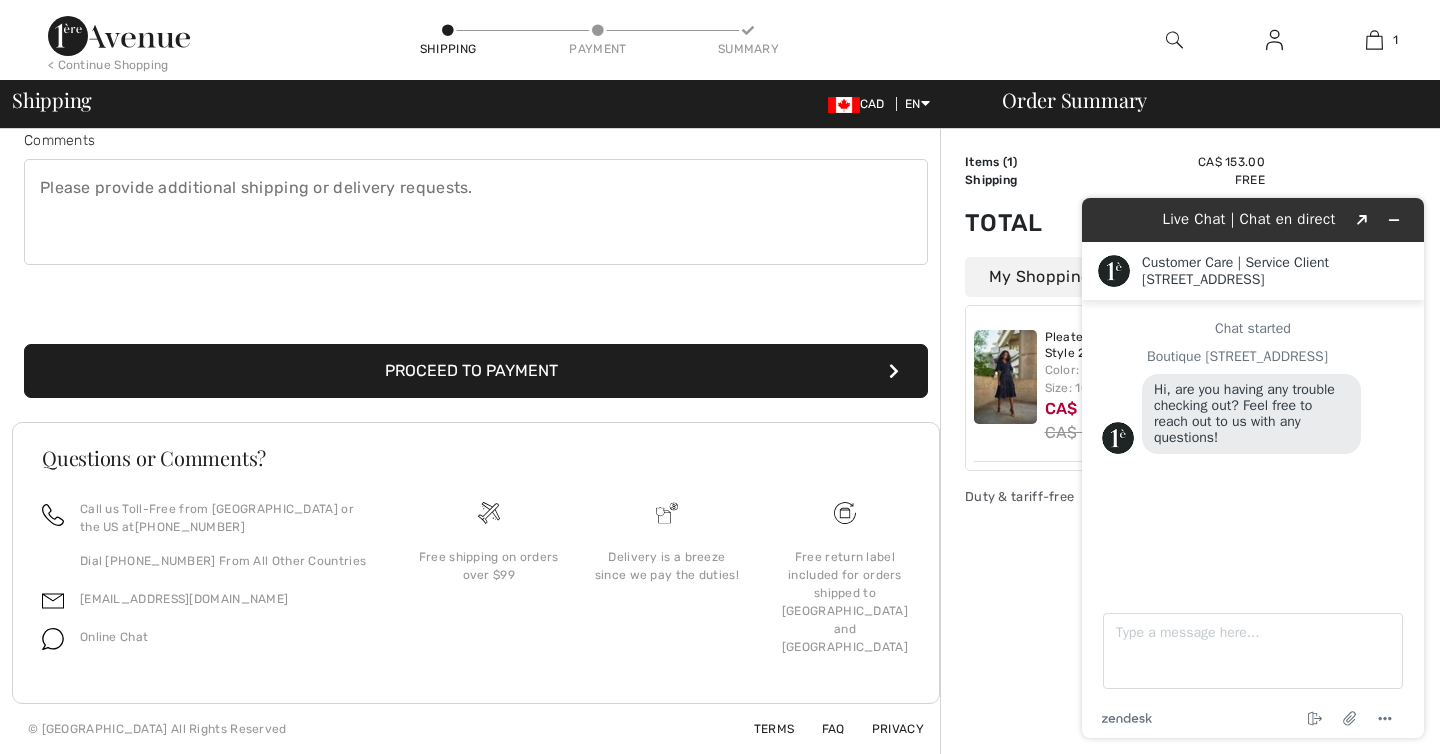 scroll, scrollTop: 549, scrollLeft: 0, axis: vertical 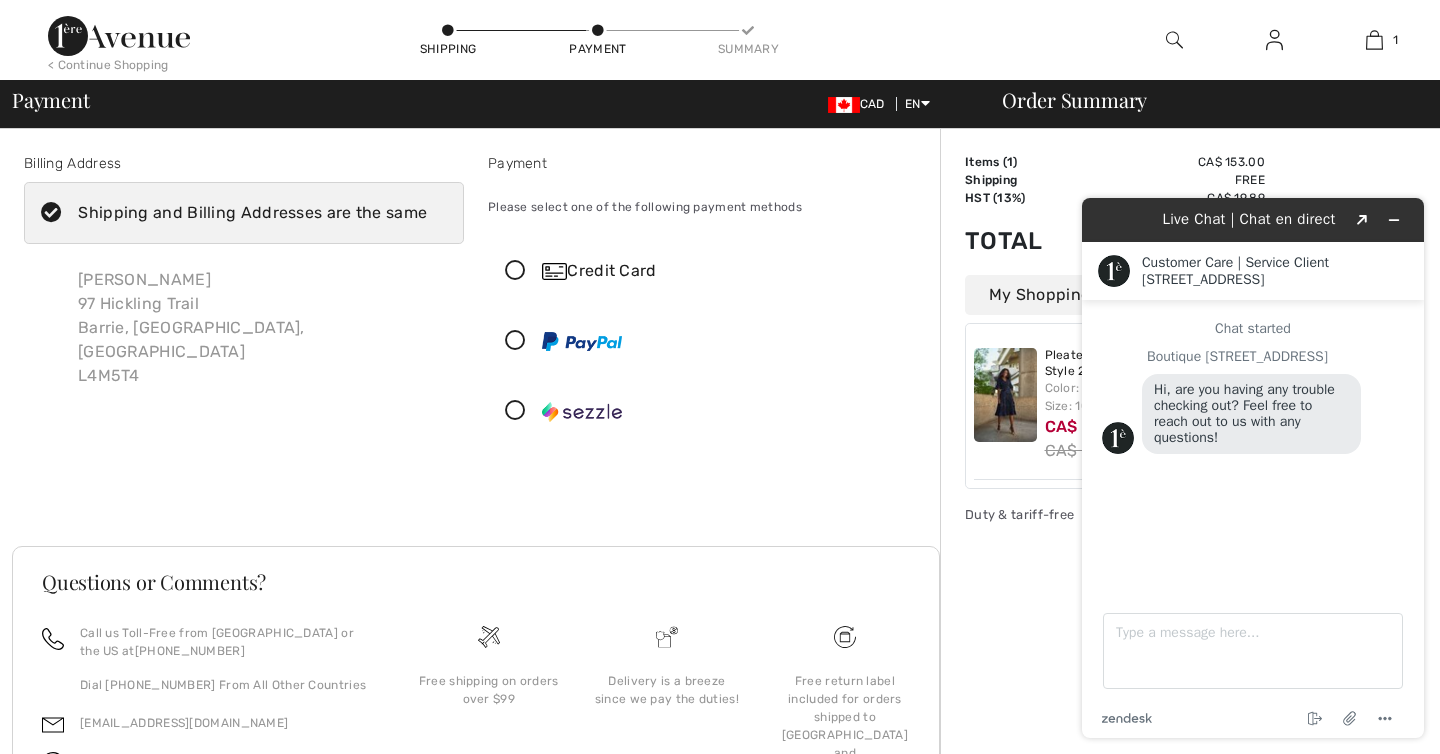 click on "CA$ 153.00" at bounding box center (1170, 162) 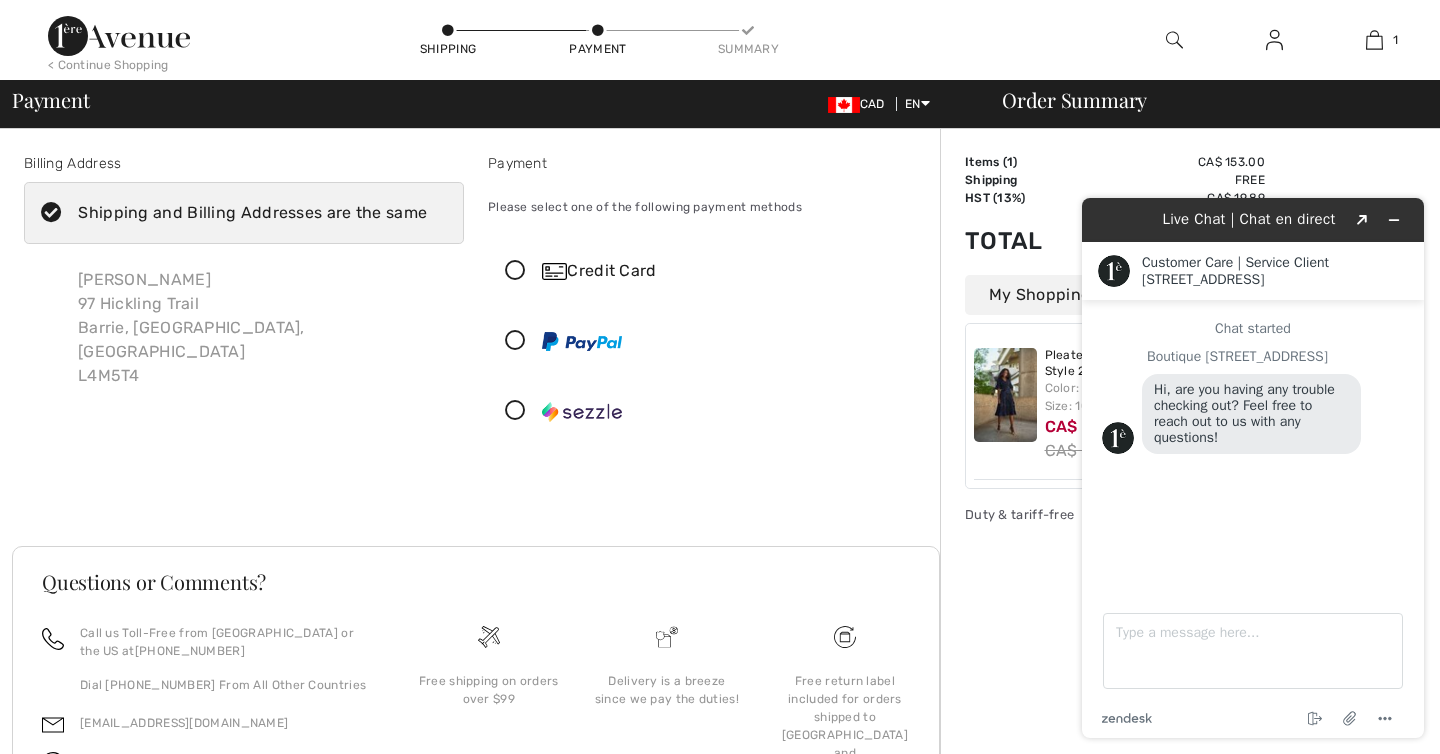 click on "Order Summary			 Details
Items ( 1 )
CA$ 153.00
Promo code CA$ 0.00
Shipping
Free
HST (13%) CA$ 19.89
Tax2 CA$ 0.00
Duties & Taxes CA$ 0.00
Total
CA$ 172.89
My Shopping Bag (1 Item)
Pleated A-Line Midi Dress Style 251905
Color: Midnight Blue Size: 10
CA$ 153
CA$ 279
Duty & tariff-free      |     Uninterrupted shipping" at bounding box center (1190, 503) 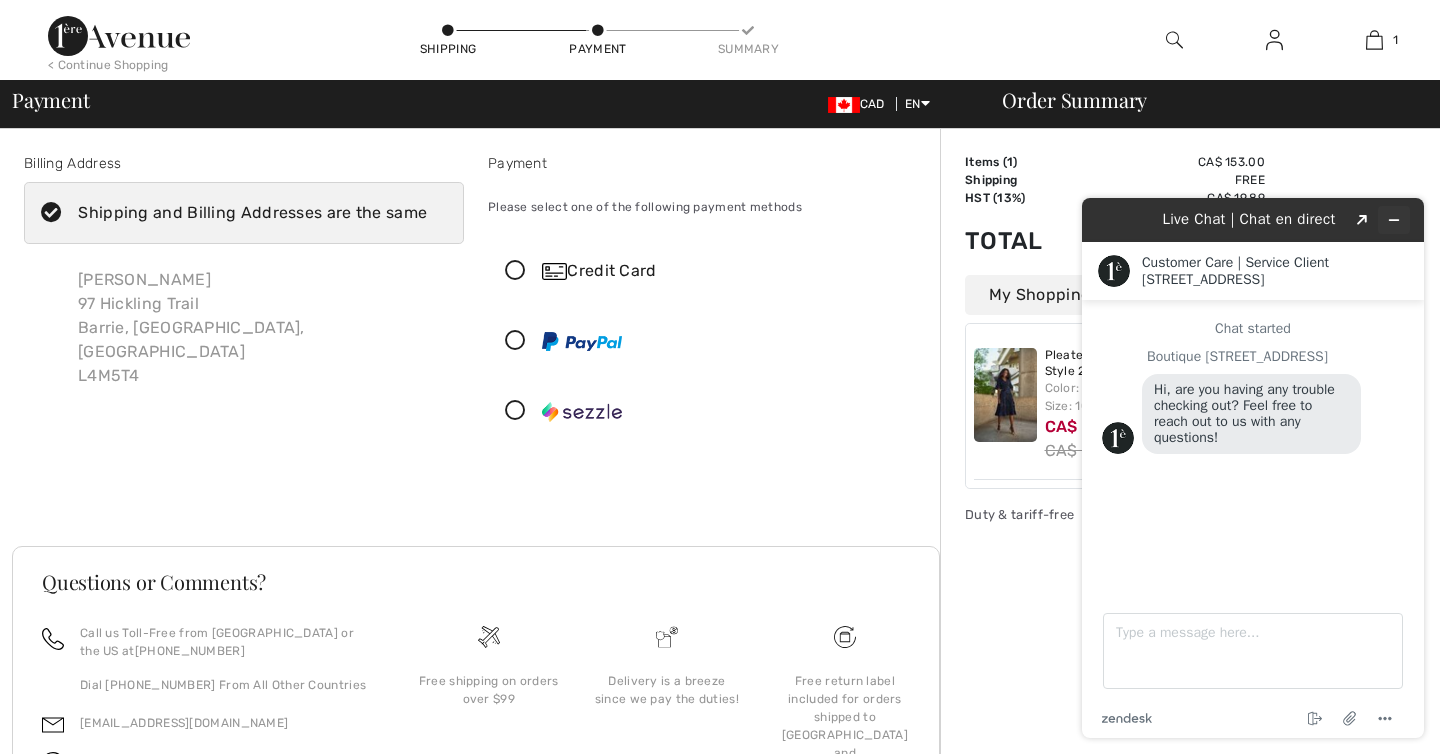 click 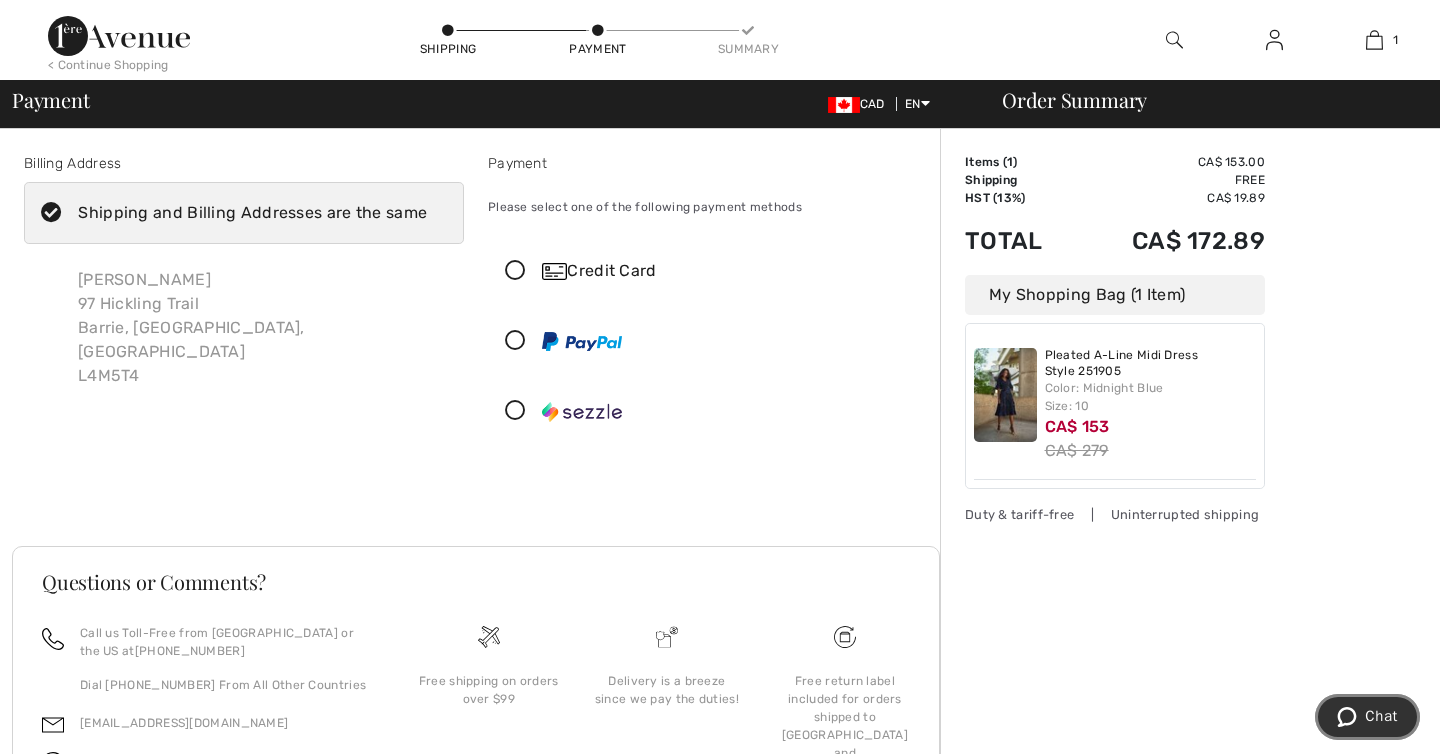type 